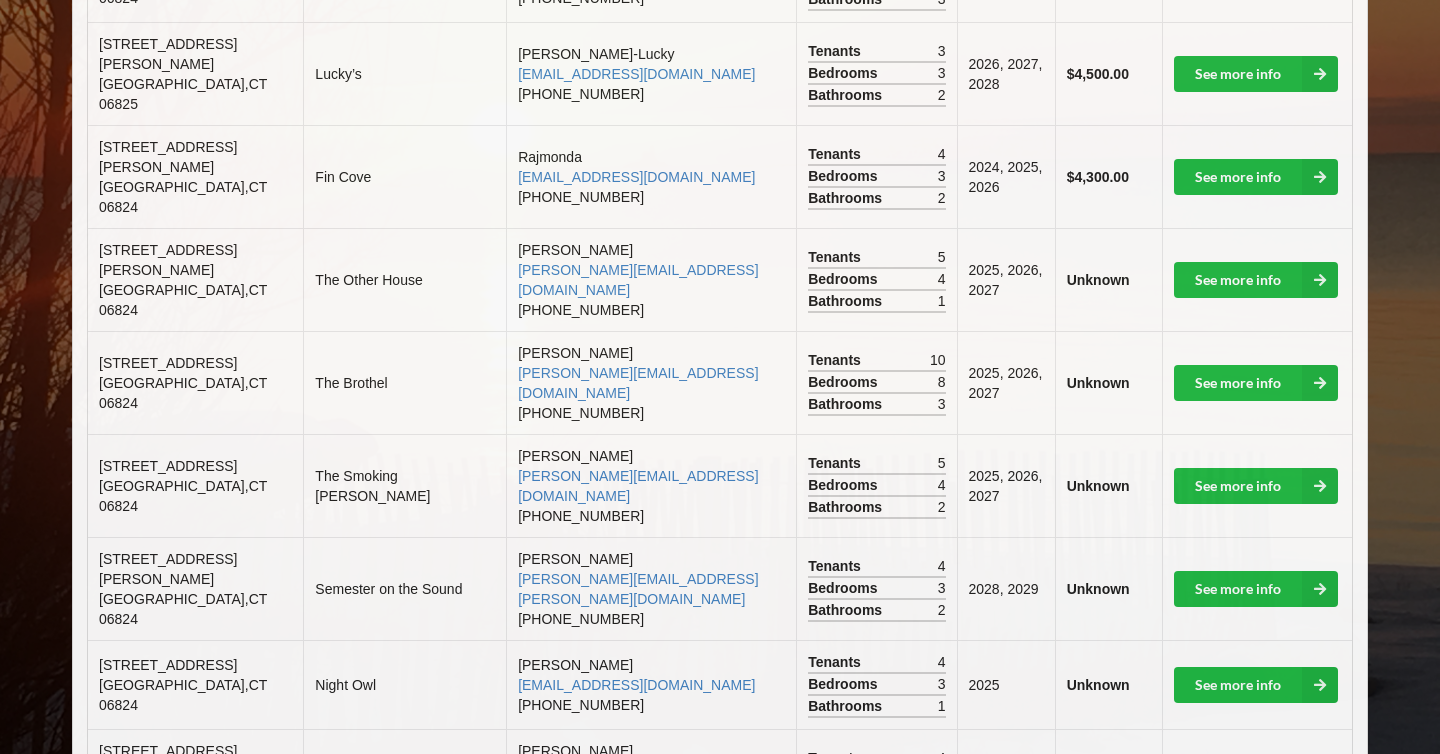 scroll, scrollTop: 780, scrollLeft: 0, axis: vertical 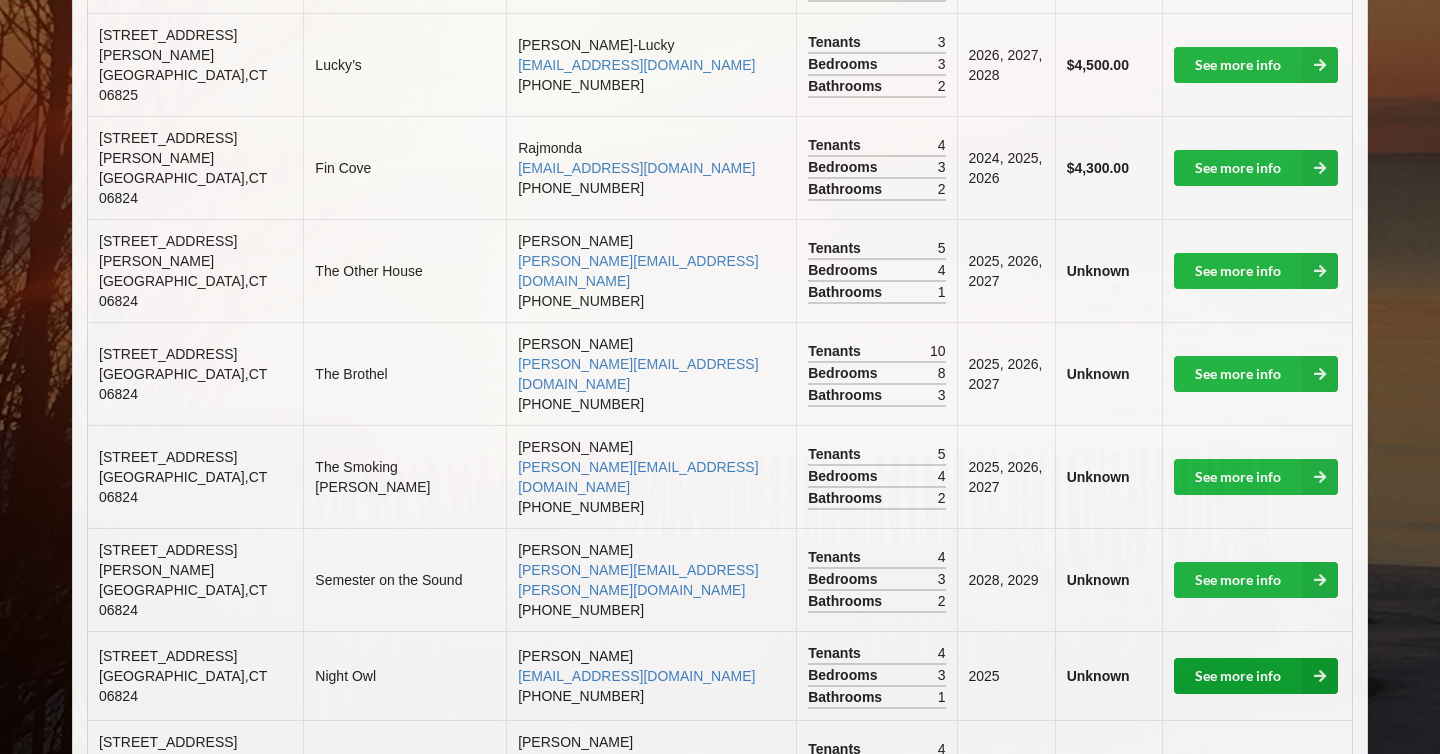 click at bounding box center [1320, 676] 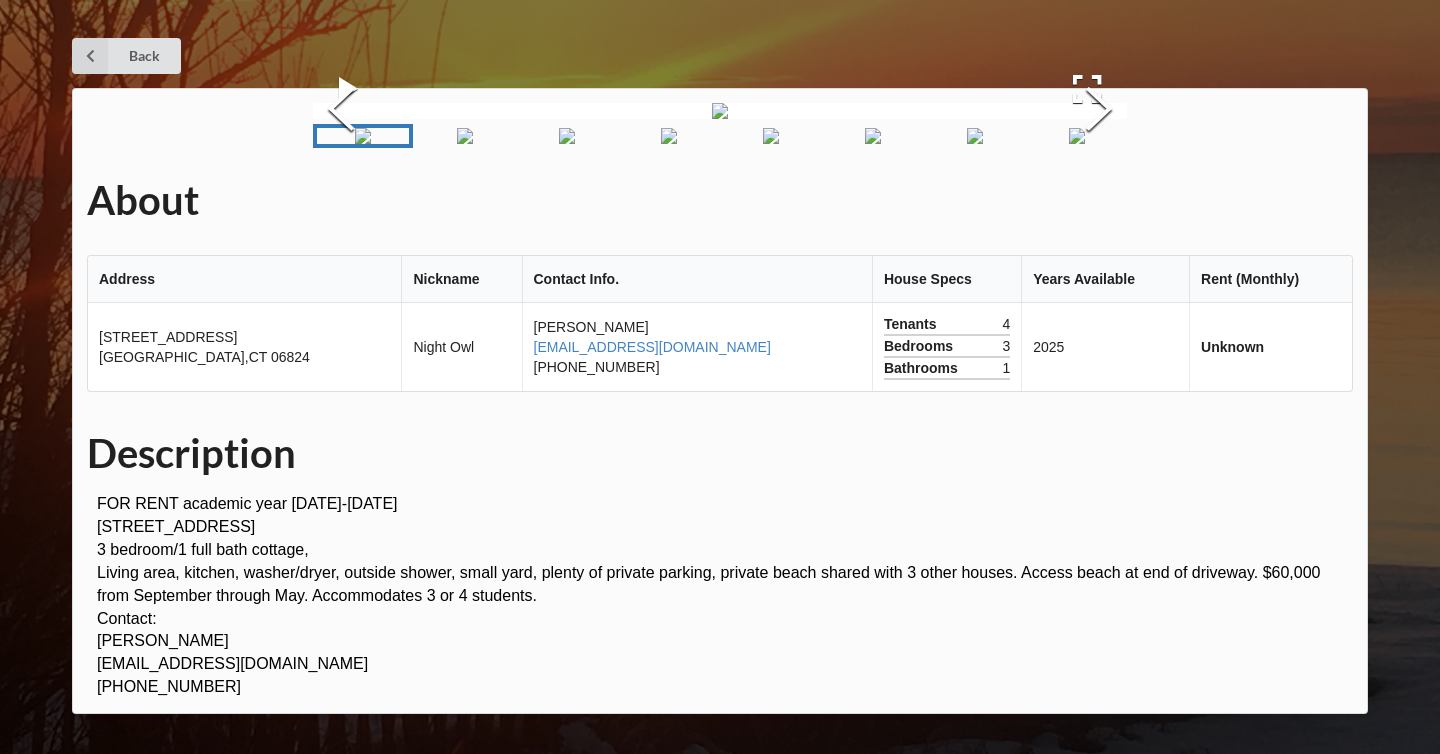 scroll, scrollTop: 640, scrollLeft: 0, axis: vertical 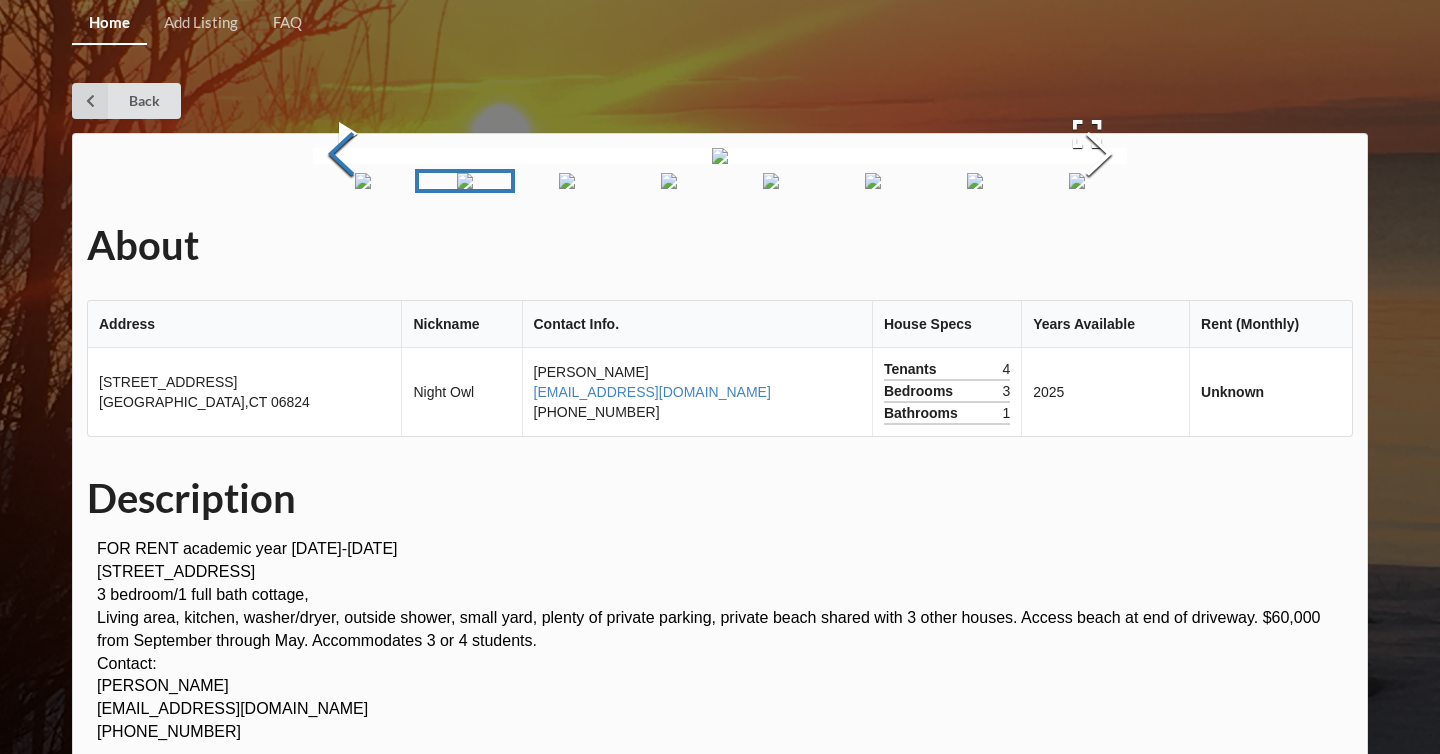 click at bounding box center (341, 156) 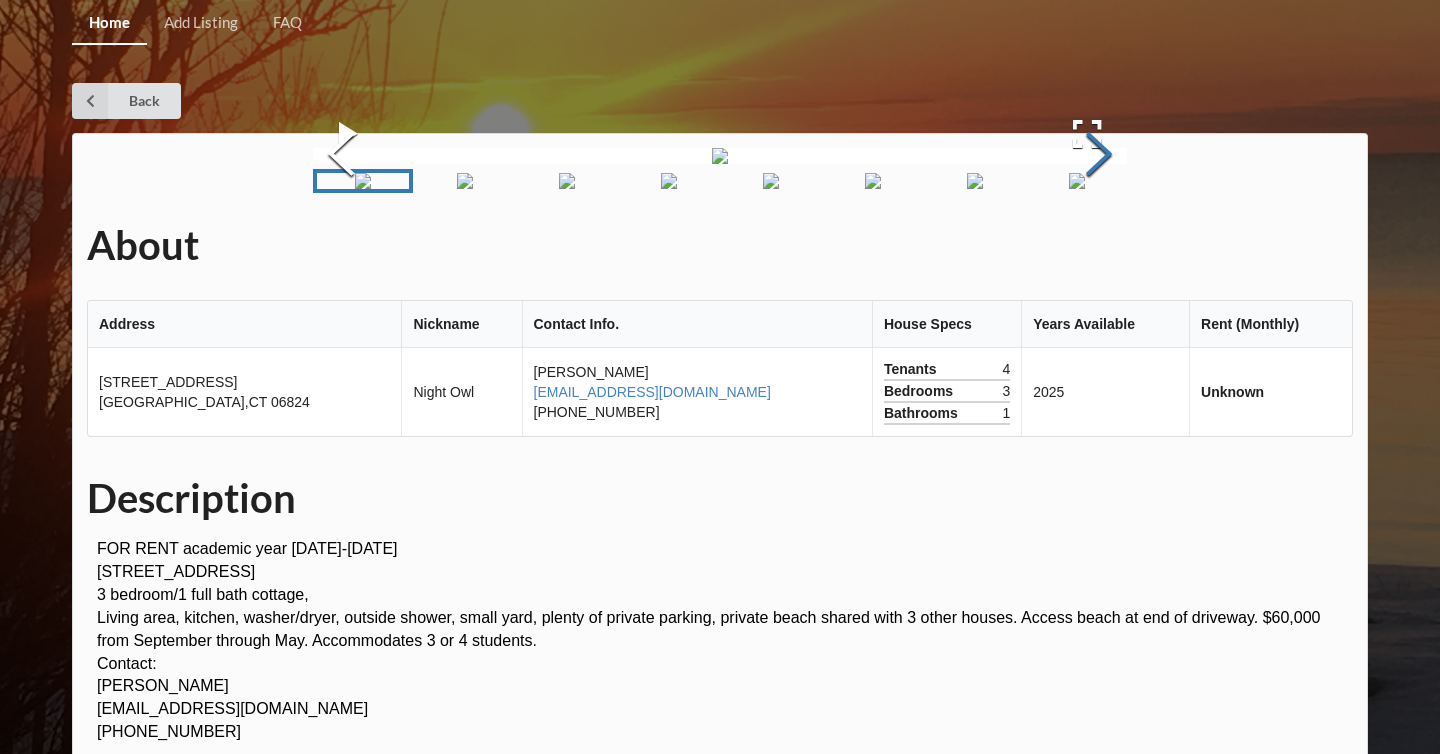click at bounding box center (1099, 156) 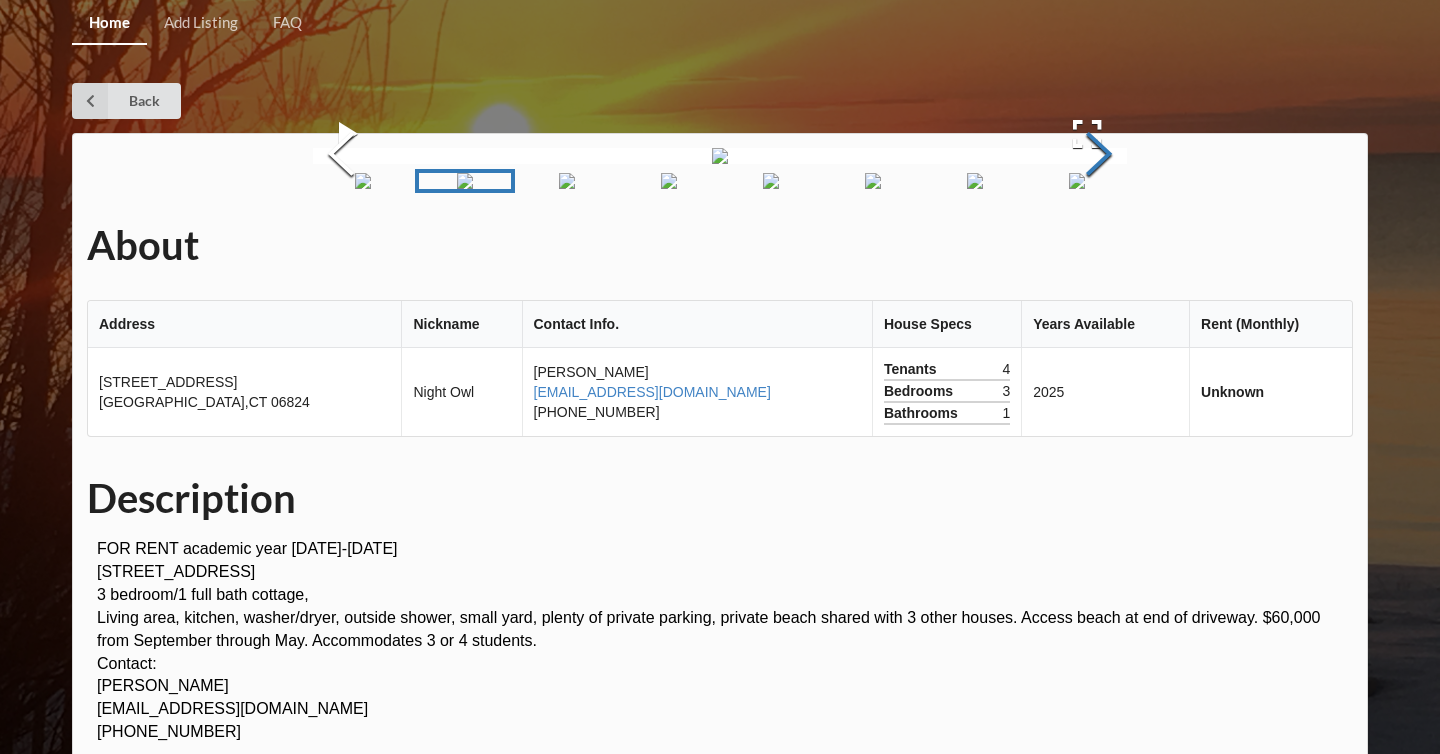 click at bounding box center [1099, 156] 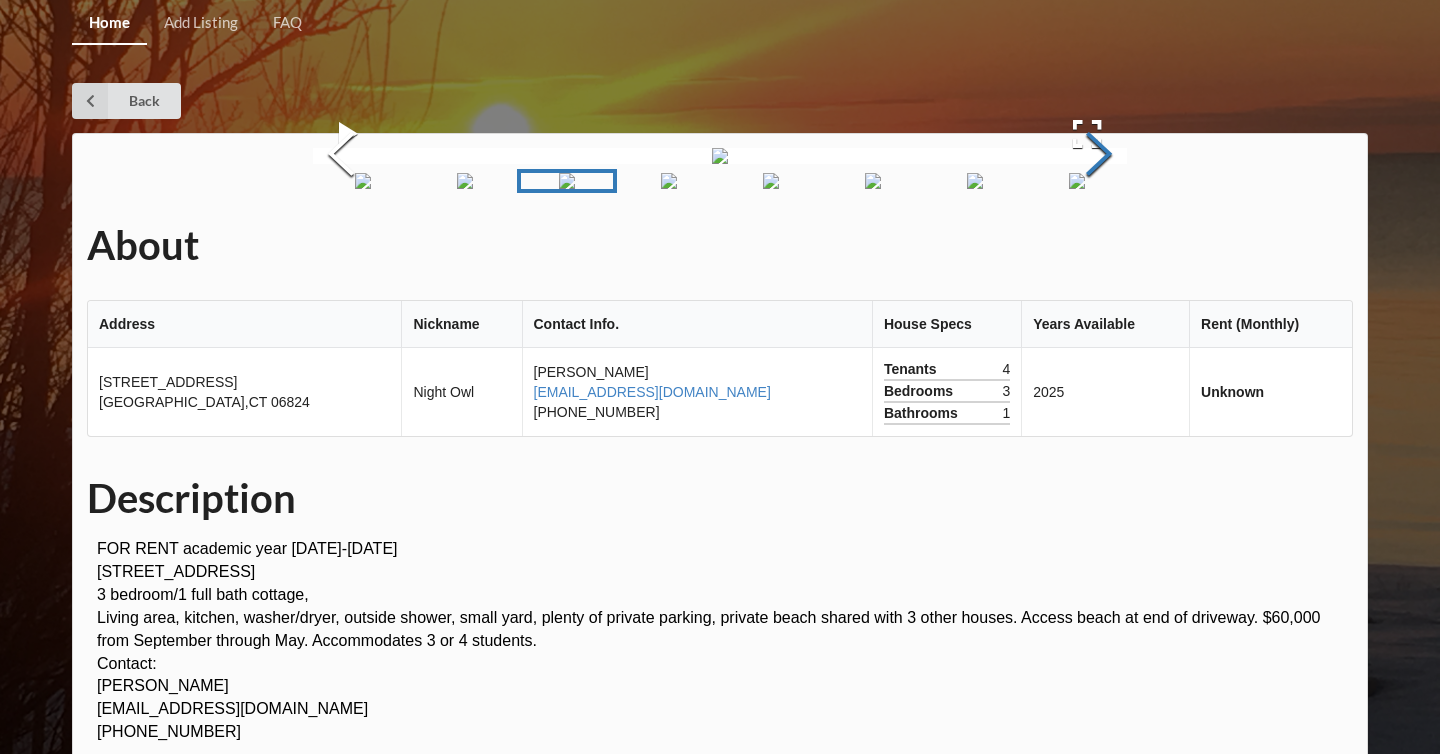 click at bounding box center [1099, 156] 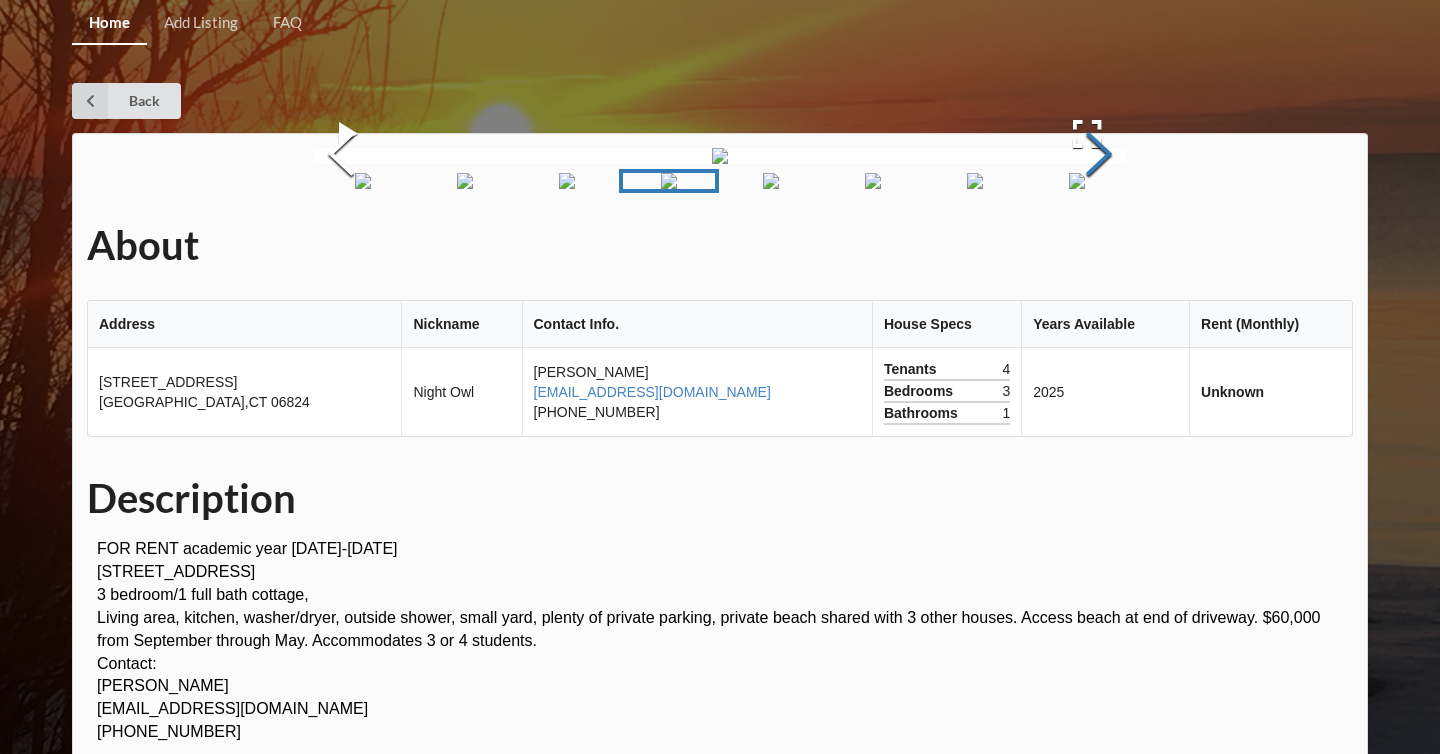 click at bounding box center (1099, 156) 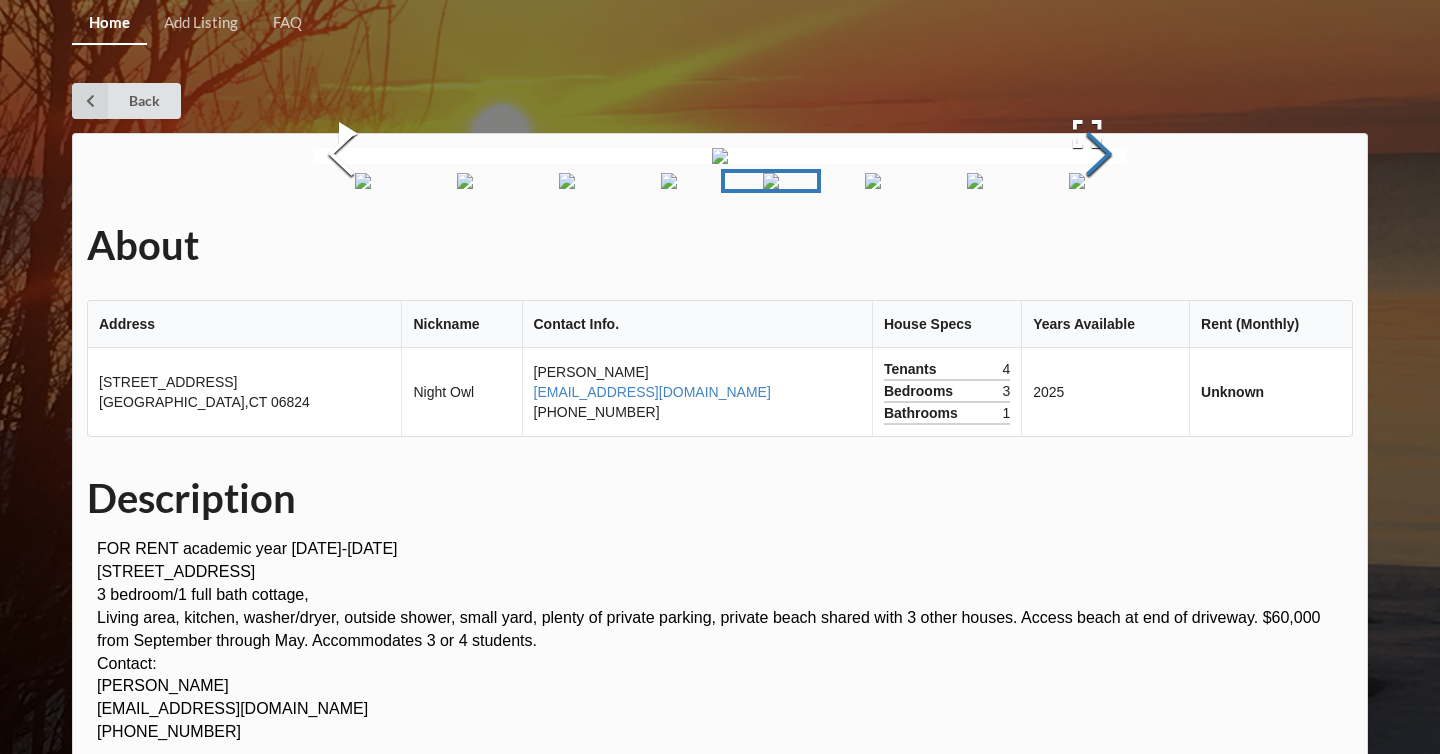 click at bounding box center (1099, 156) 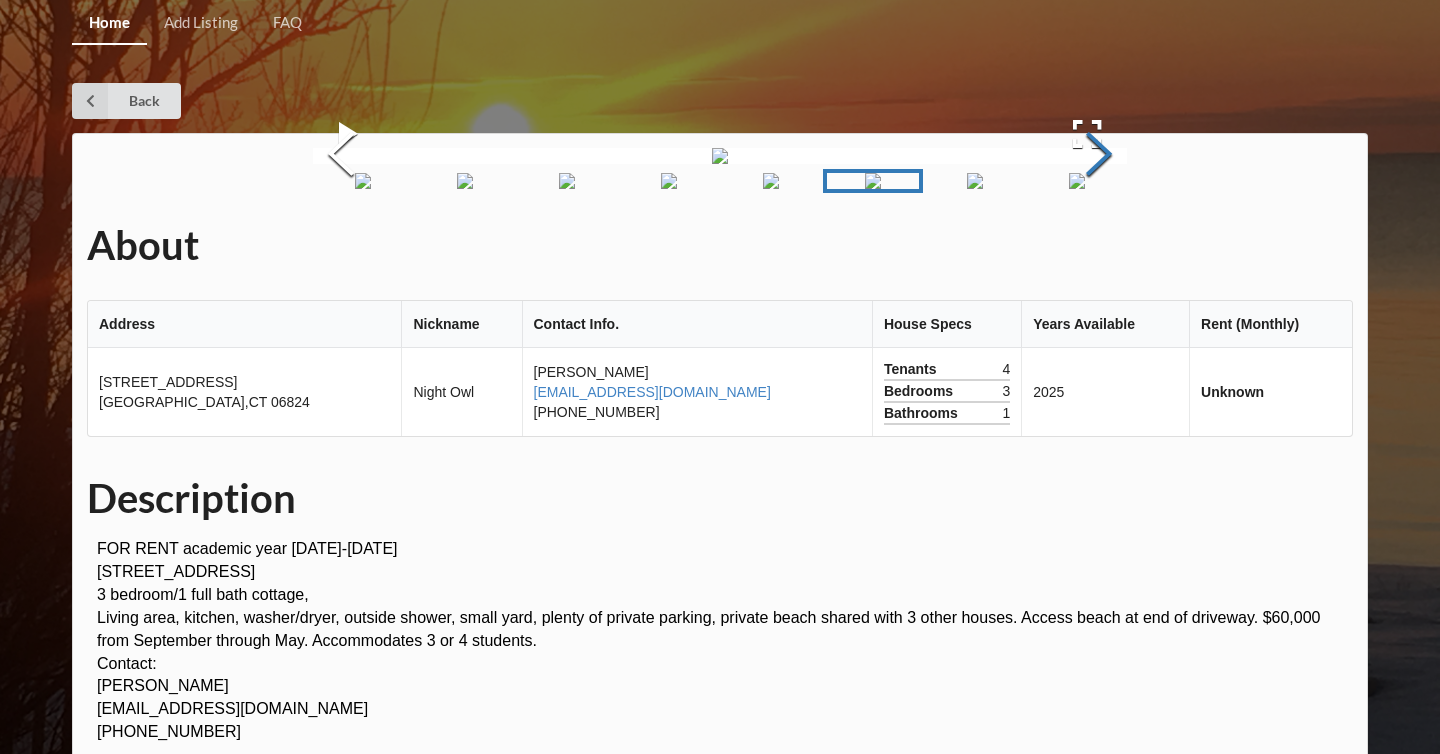 click at bounding box center (1099, 156) 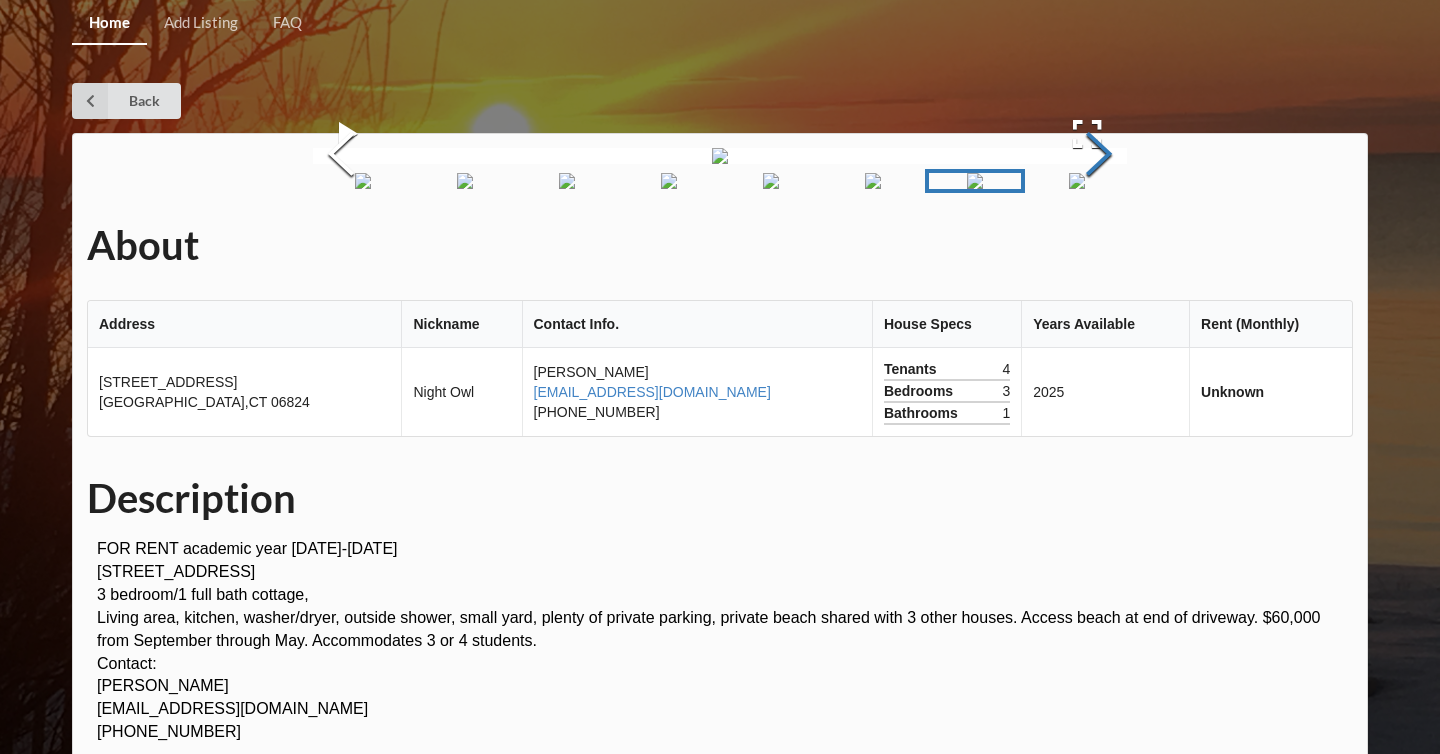 click at bounding box center [1099, 156] 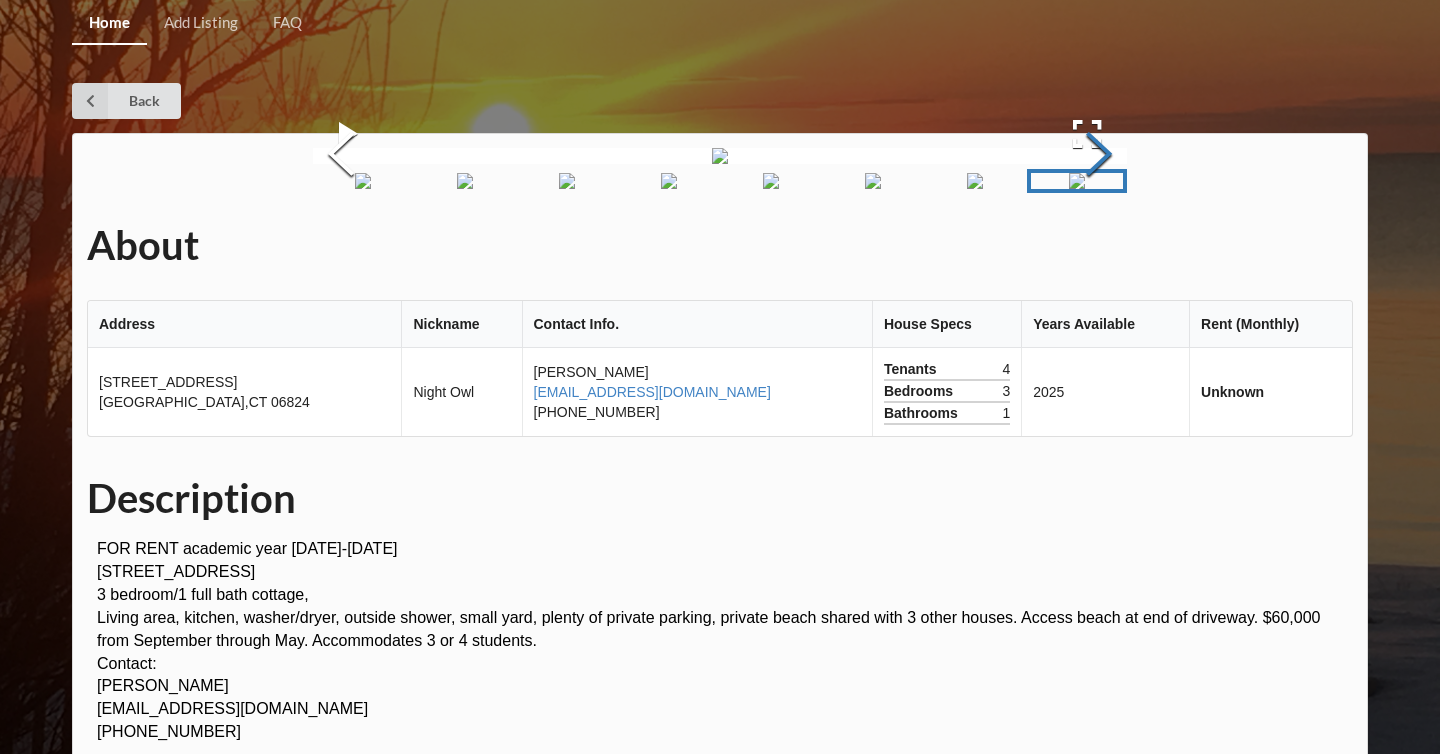 click at bounding box center [1099, 156] 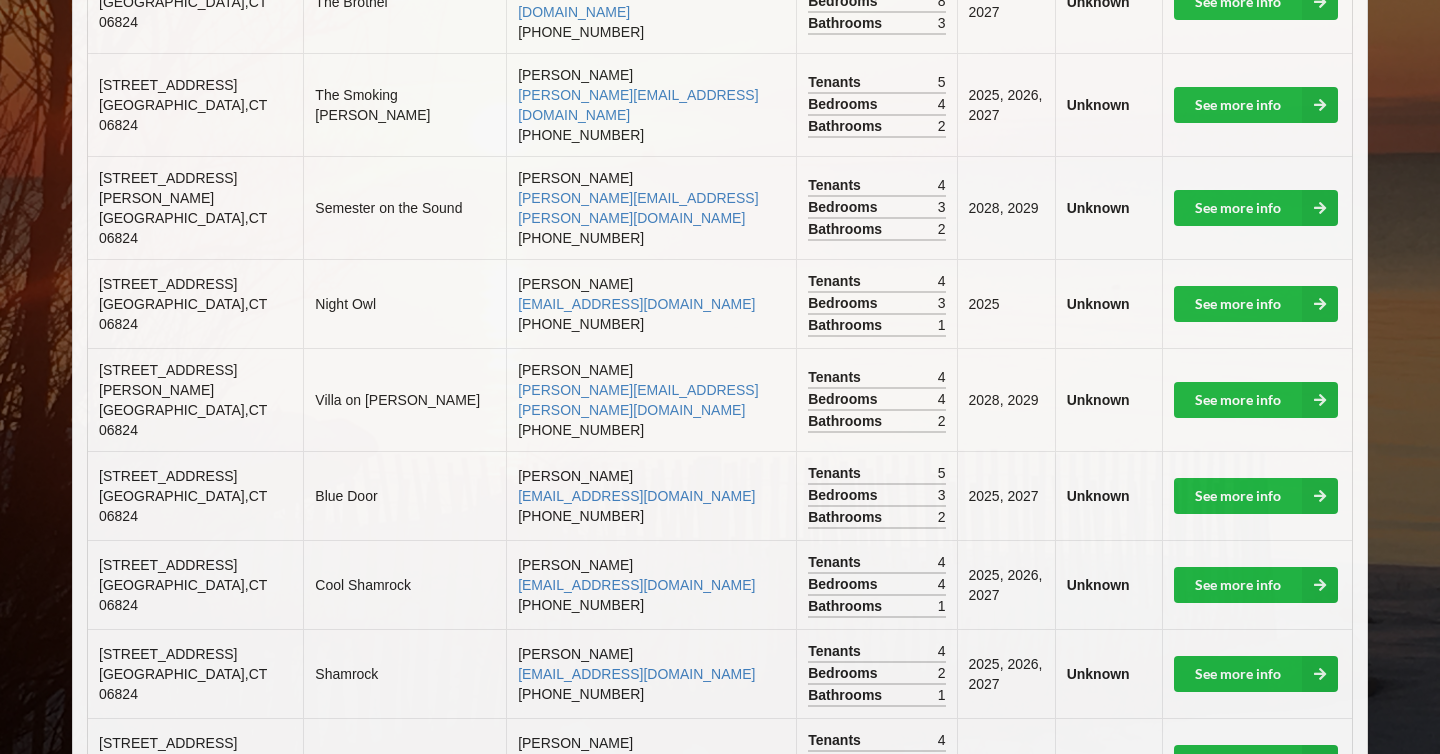scroll, scrollTop: 1154, scrollLeft: 0, axis: vertical 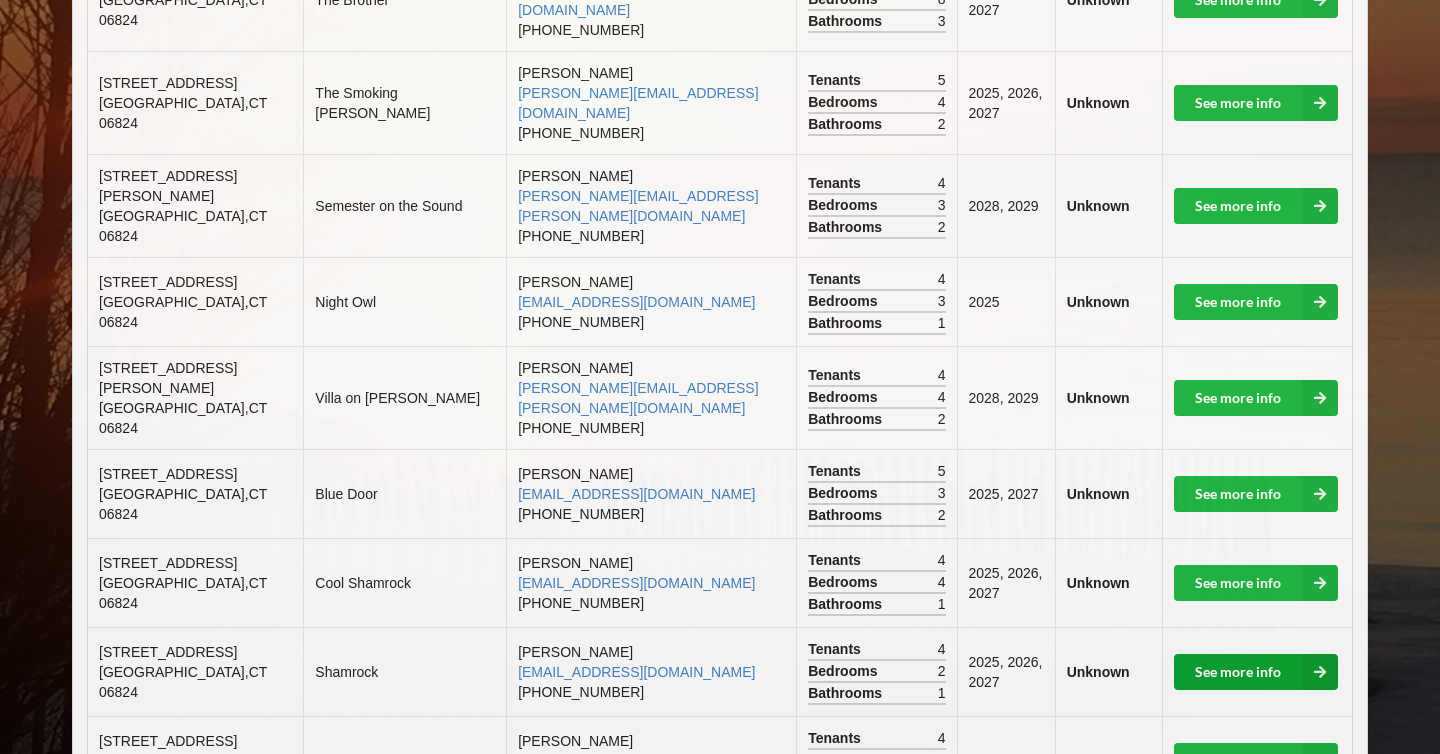 click on "See more info" at bounding box center (1256, 672) 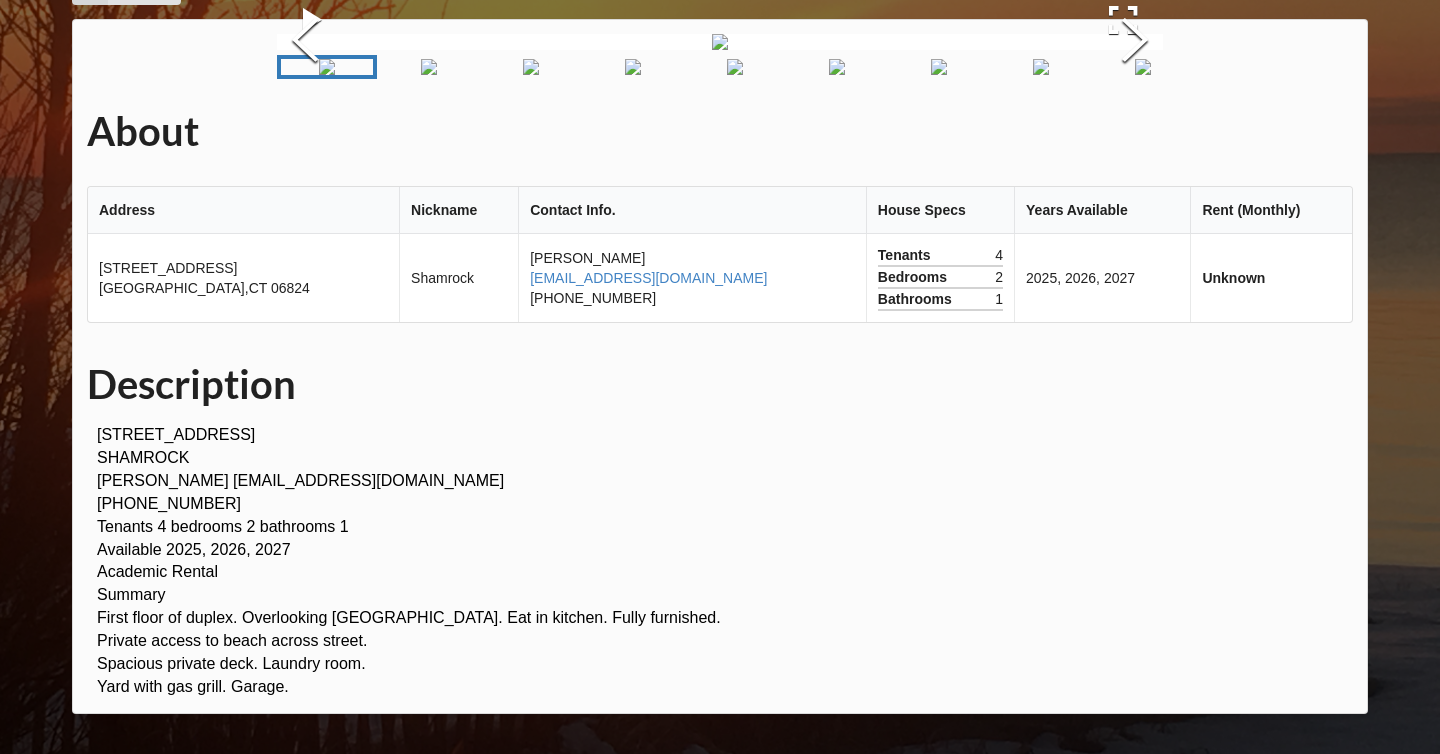 scroll, scrollTop: 78, scrollLeft: 0, axis: vertical 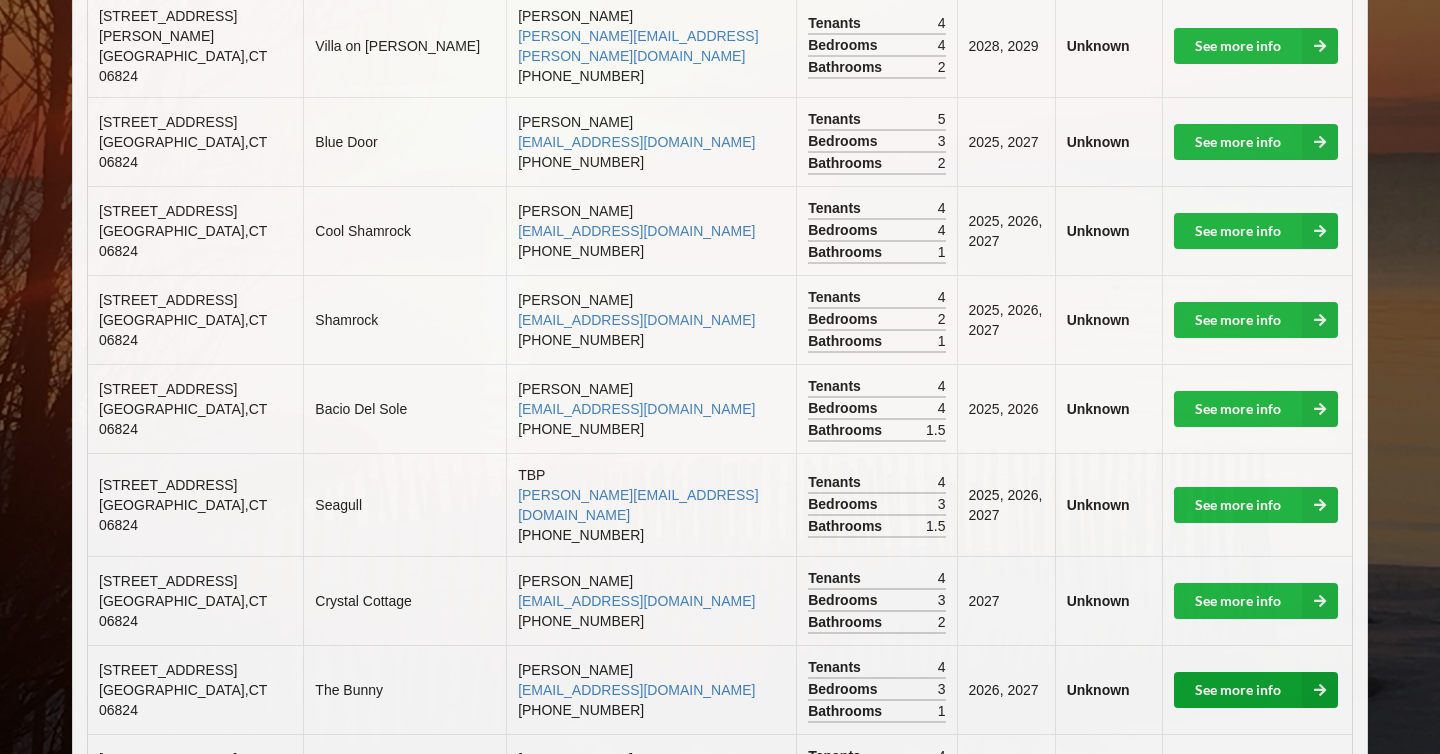 click at bounding box center (1320, 690) 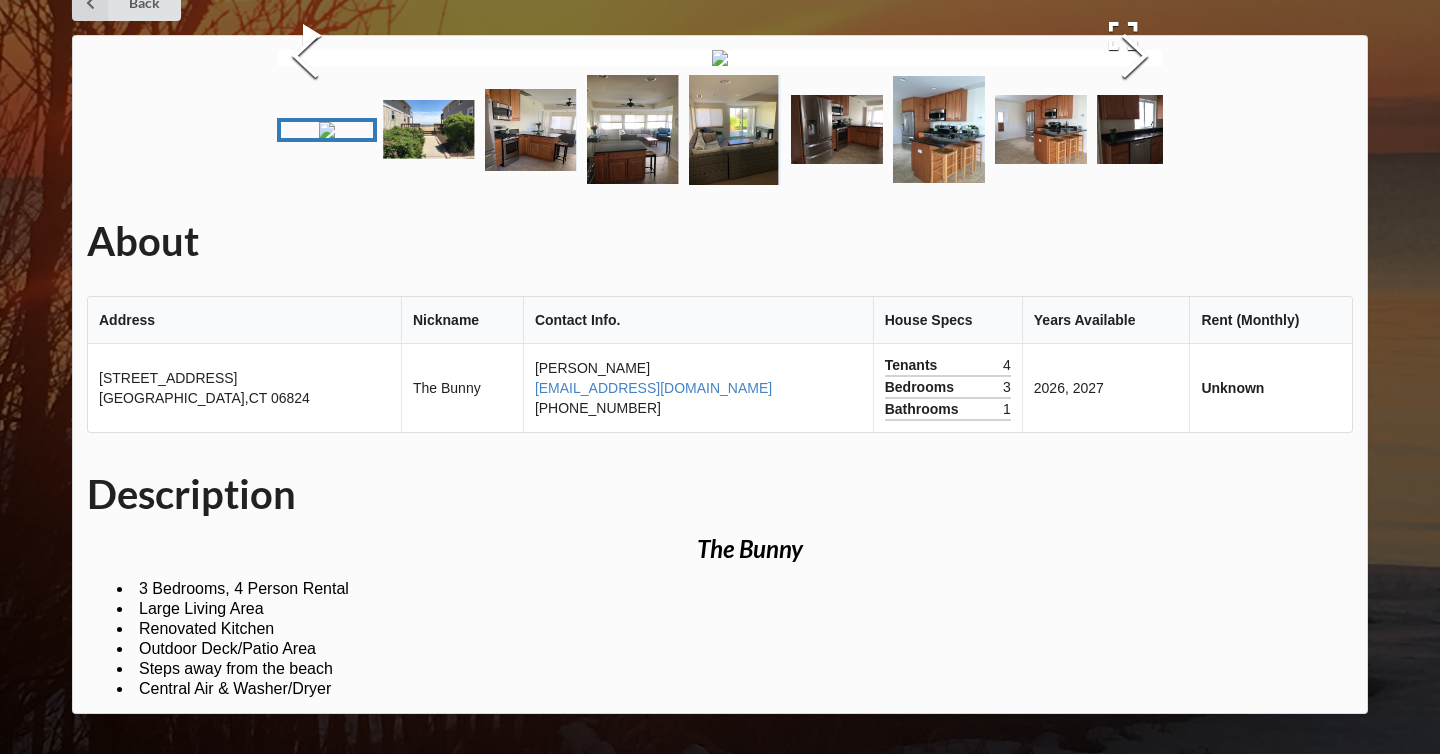 scroll, scrollTop: 255, scrollLeft: 0, axis: vertical 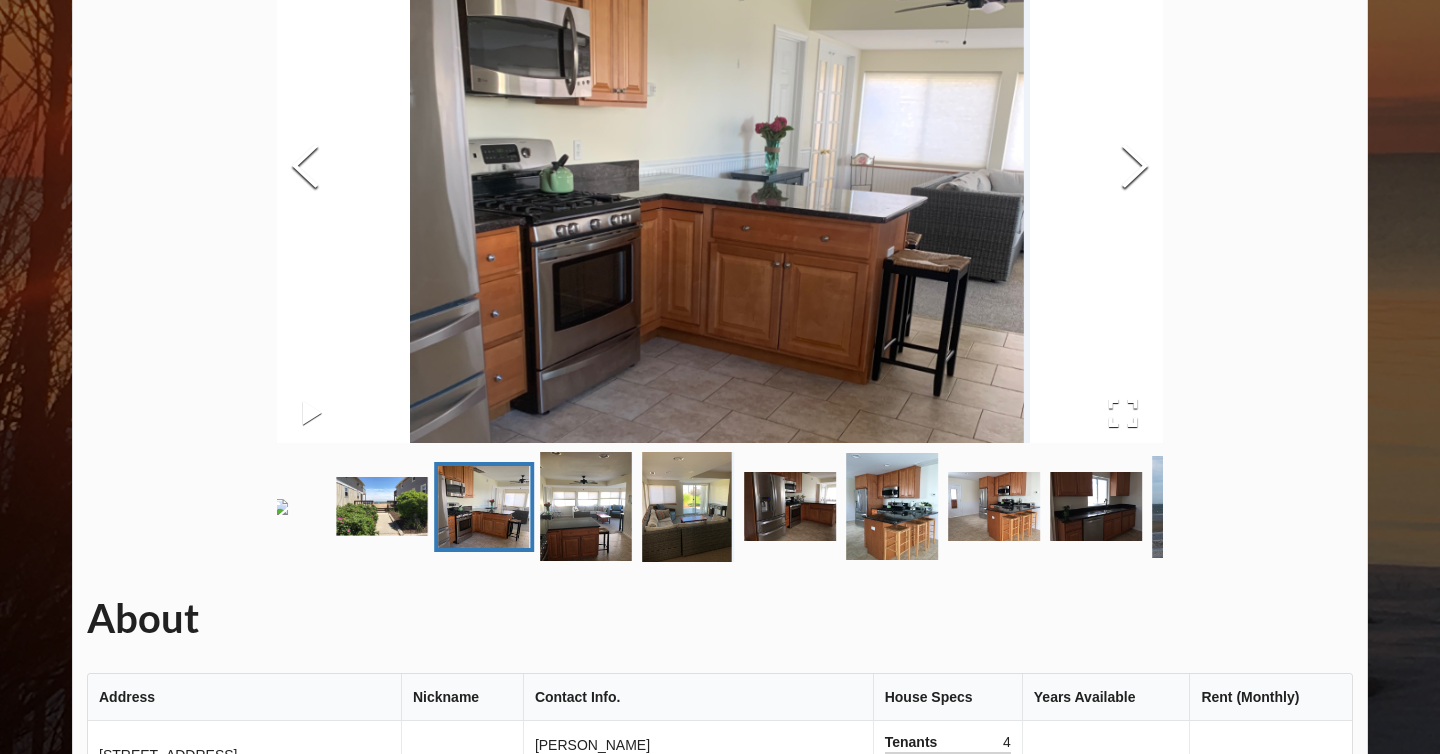 click at bounding box center (586, 506) 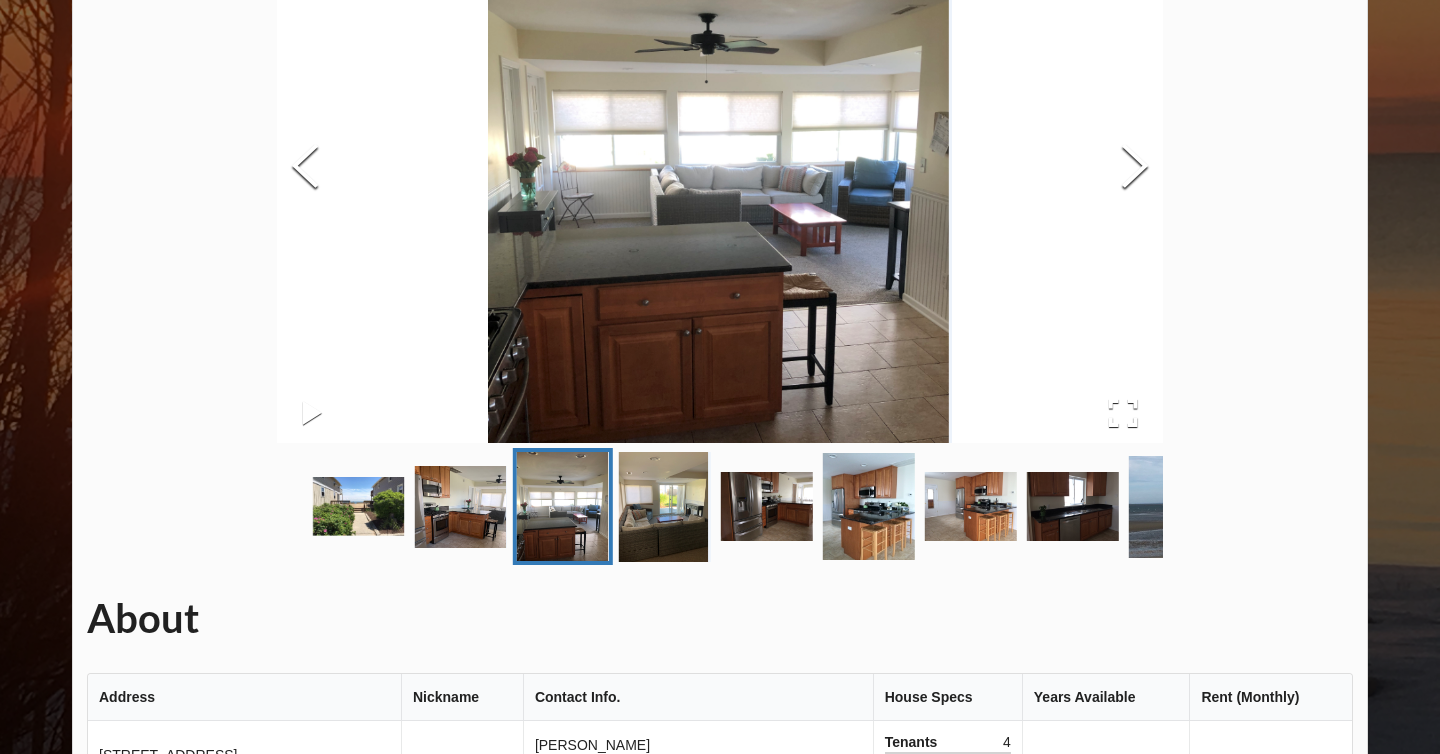 click on "About Address Nickname Contact Info. House Specs Years Available Rent (Monthly) [STREET_ADDRESS] The Bunny [PERSON_NAME] [EMAIL_ADDRESS][DOMAIN_NAME] [PHONE_NUMBER] Tenants   4 Bedrooms   3 Bathrooms   1 2026, 2027 Unknown Description
The Bunny
3 Bedrooms, 4 Person Rental
Large Living Area
Renovated Kitchen
Outdoor Deck/Patio Area
Steps away from the beach
Central Air & Washer/Dryer" at bounding box center (720, 484) 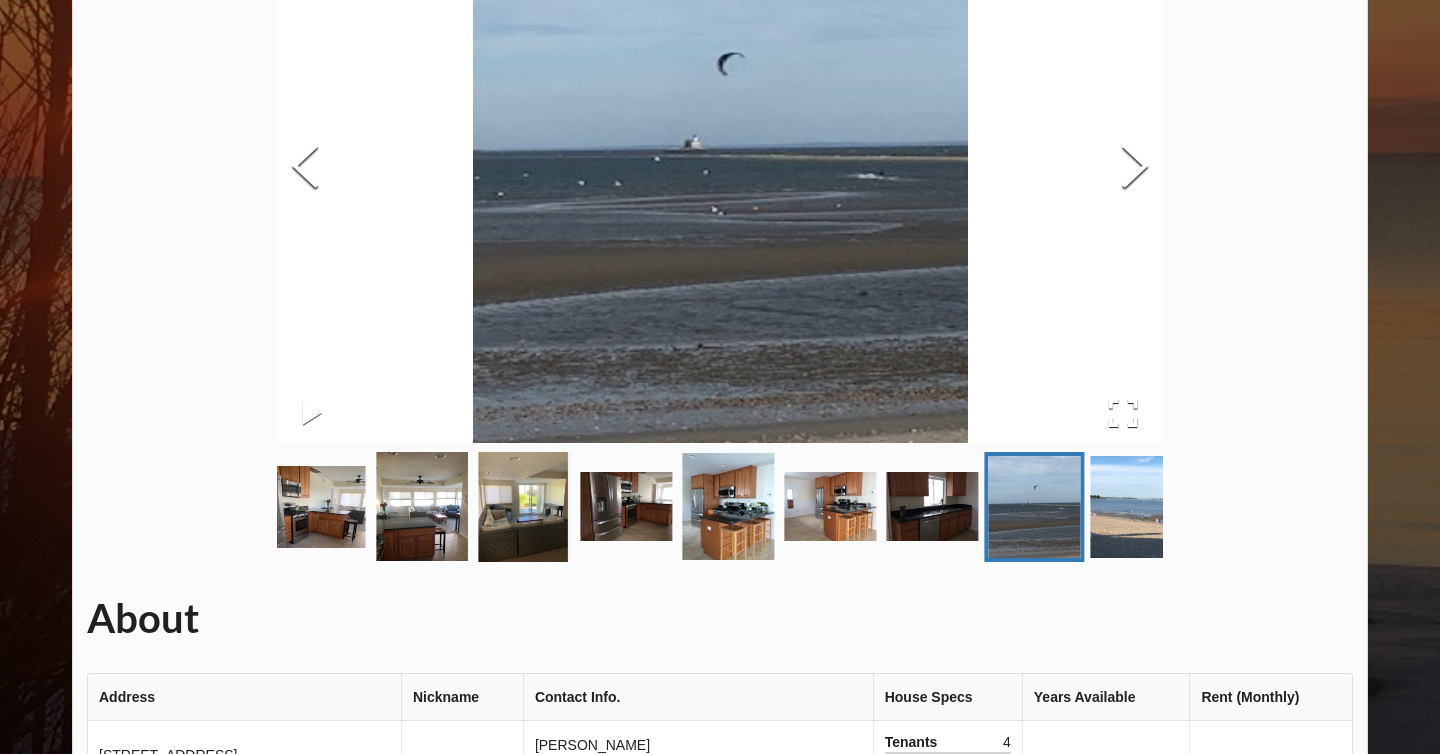 click at bounding box center (1136, 507) 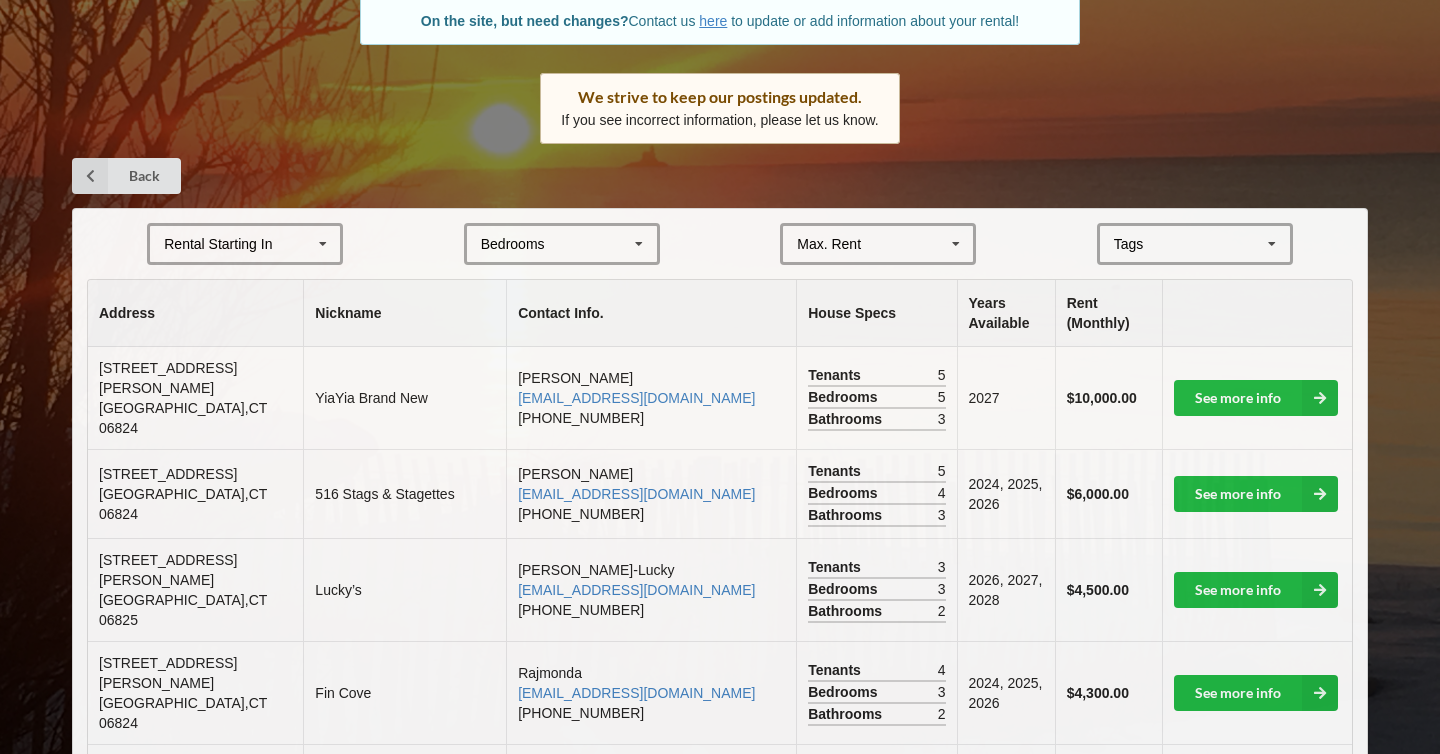 scroll, scrollTop: 1506, scrollLeft: 0, axis: vertical 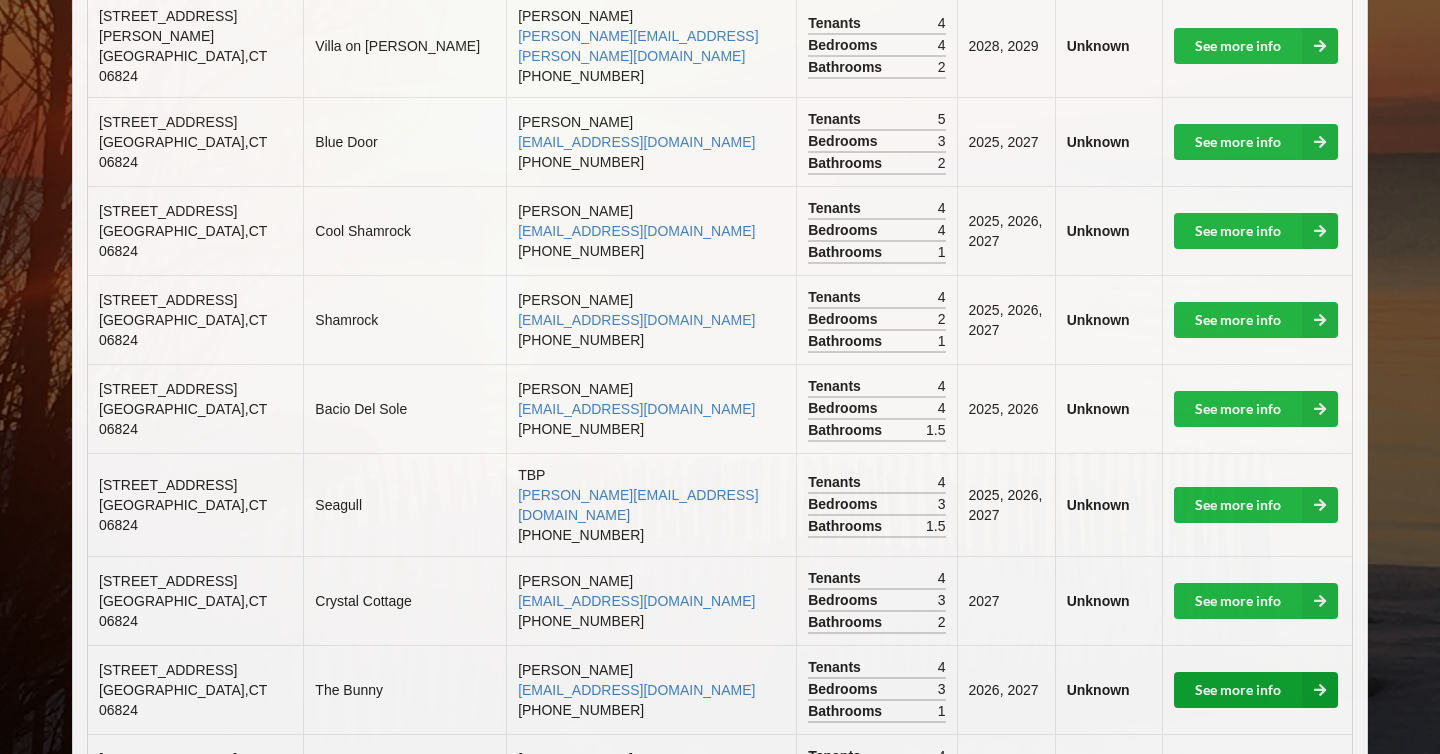 click at bounding box center (1320, 690) 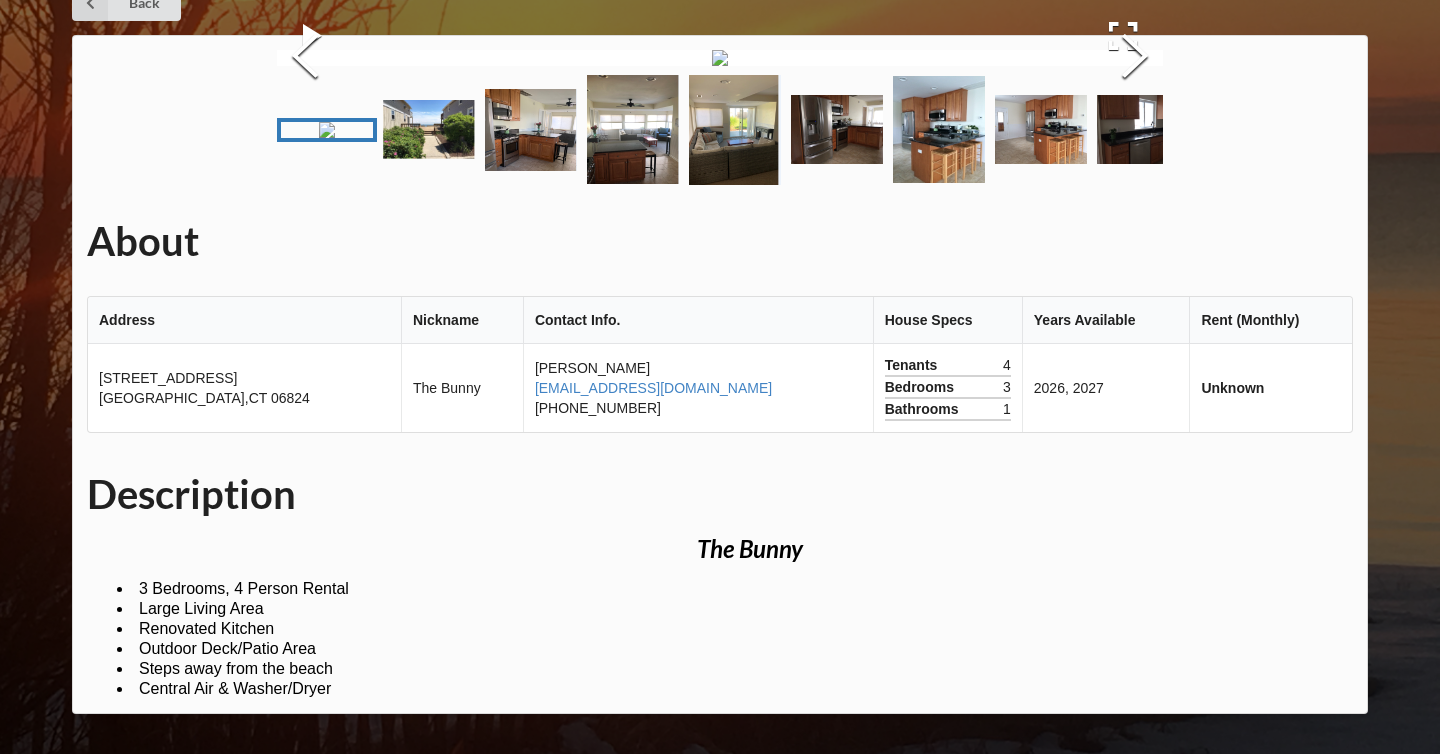 scroll, scrollTop: 186, scrollLeft: 0, axis: vertical 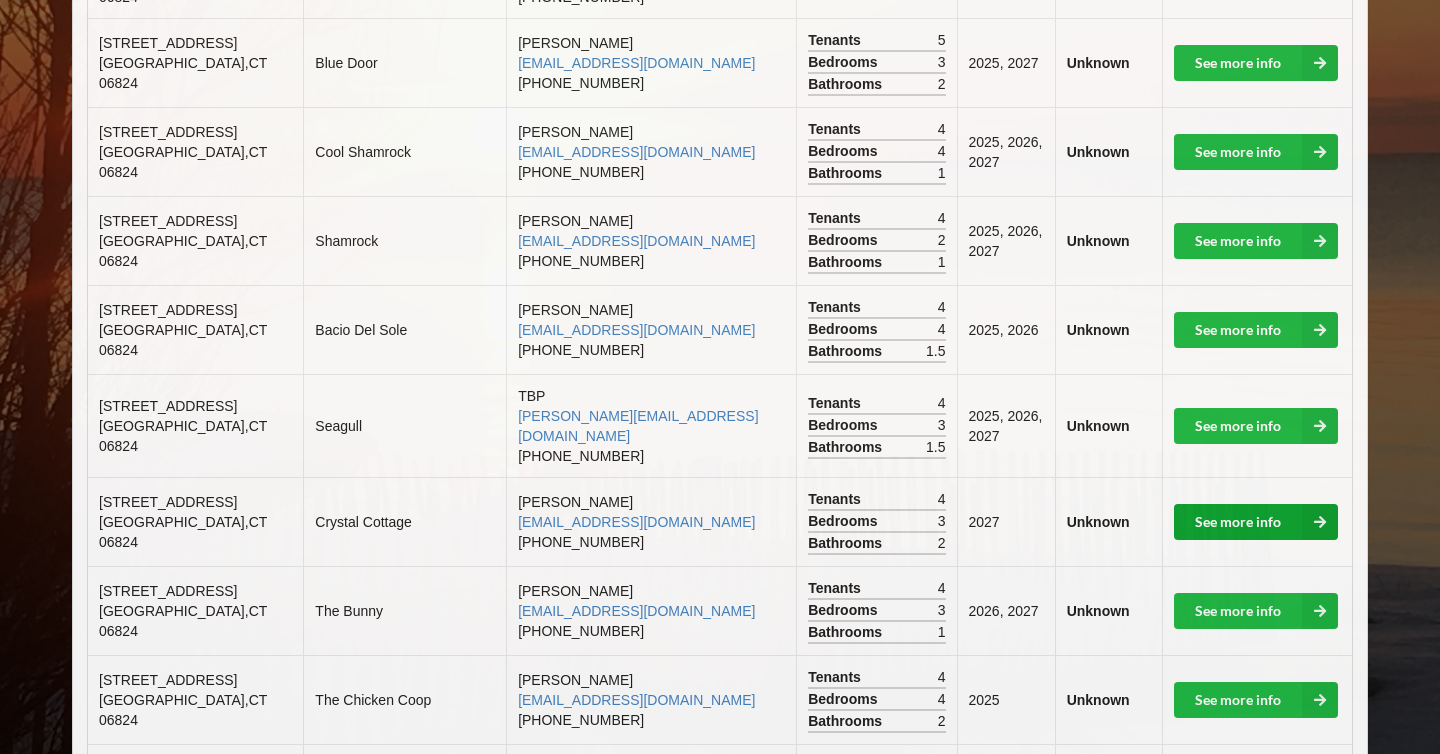 click at bounding box center [1320, 522] 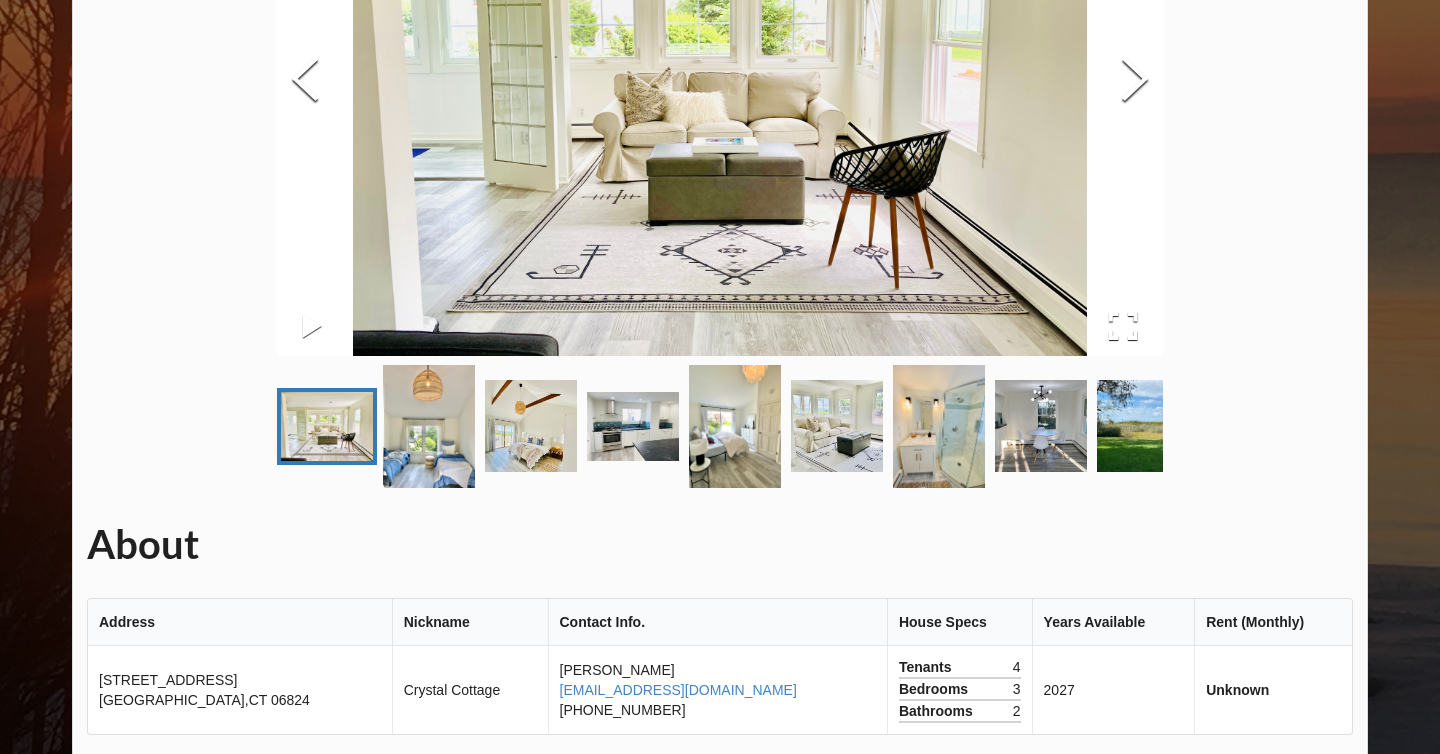 scroll, scrollTop: 344, scrollLeft: 0, axis: vertical 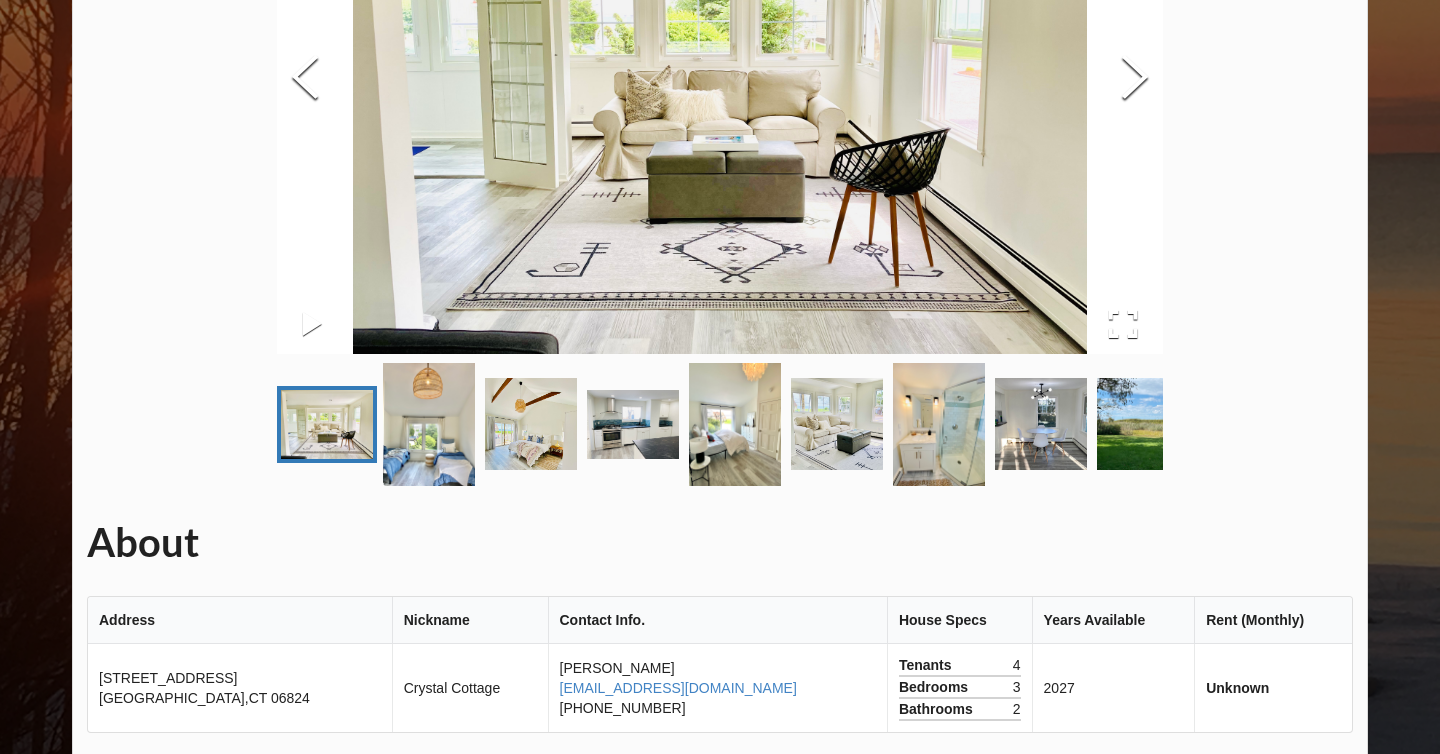 click at bounding box center (531, 424) 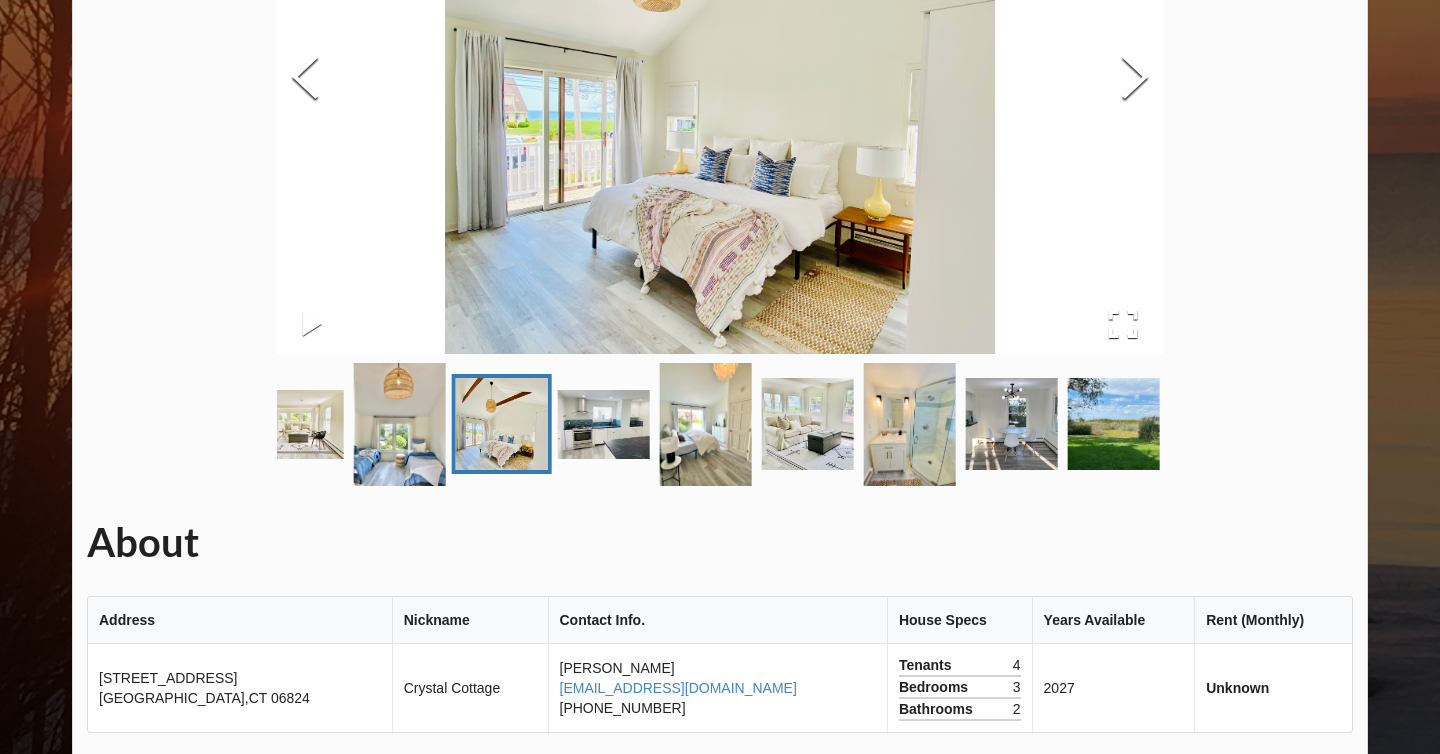 click at bounding box center (604, 424) 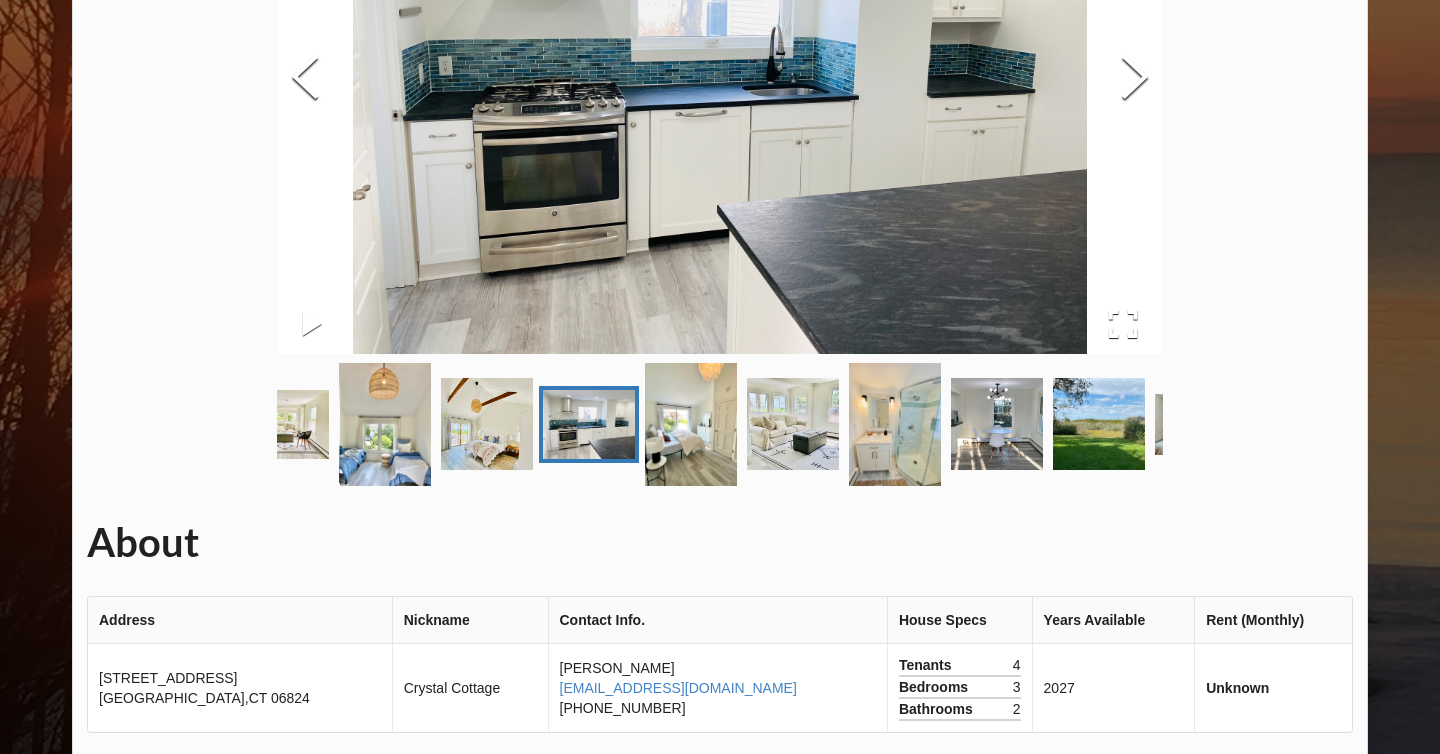 click at bounding box center [691, 424] 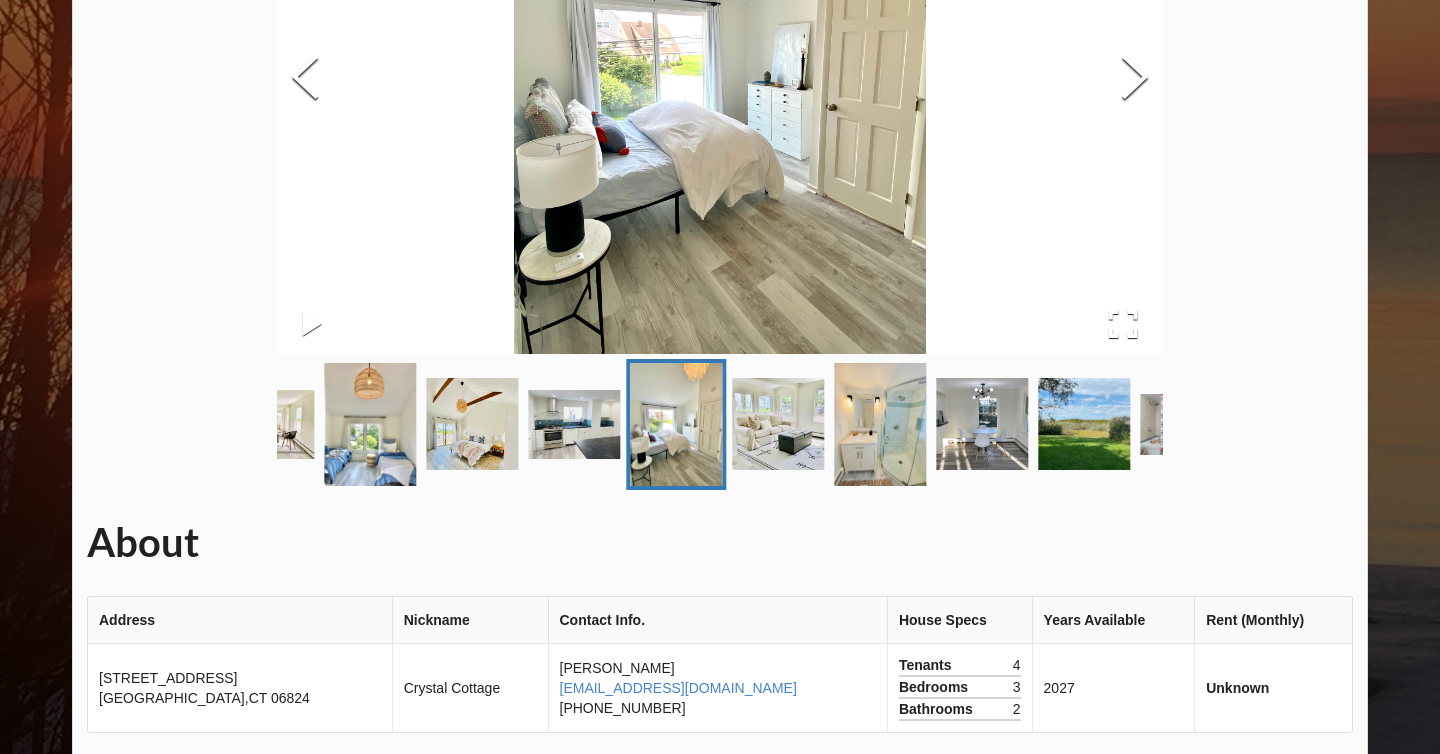 click at bounding box center [778, 424] 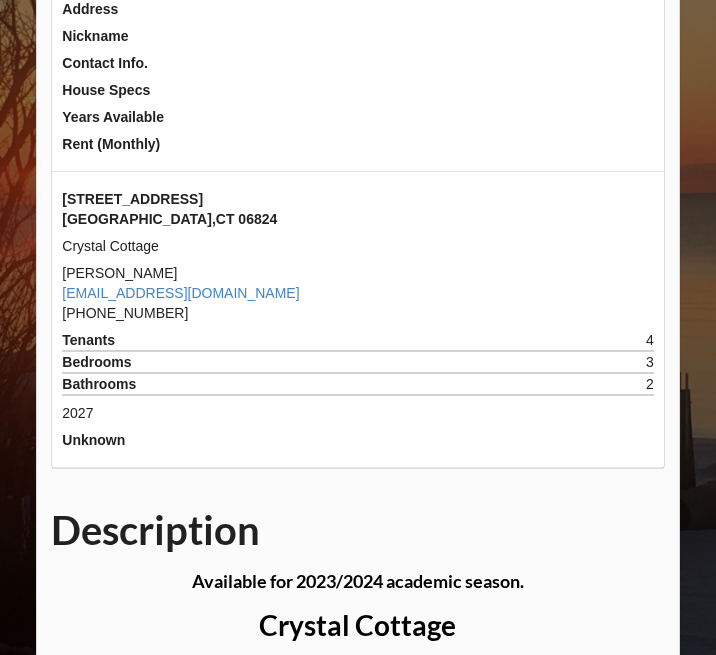 scroll, scrollTop: 834, scrollLeft: 0, axis: vertical 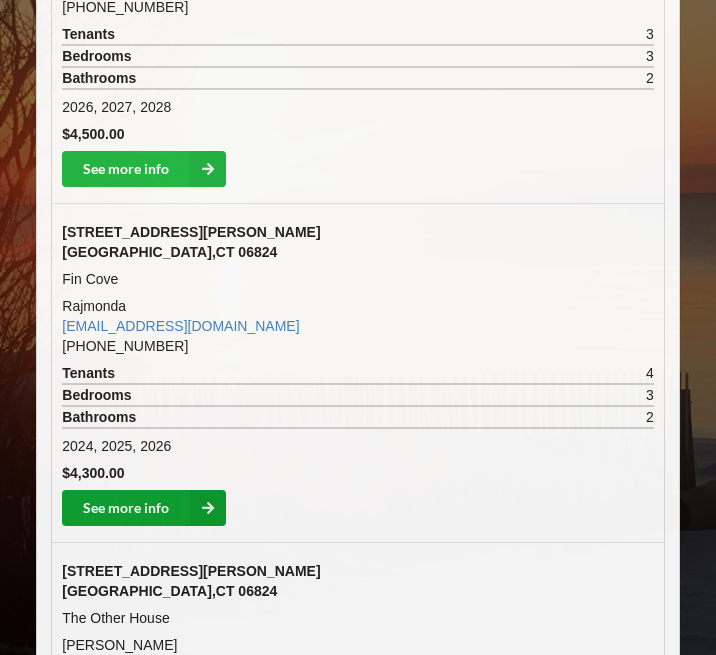 click at bounding box center [208, 508] 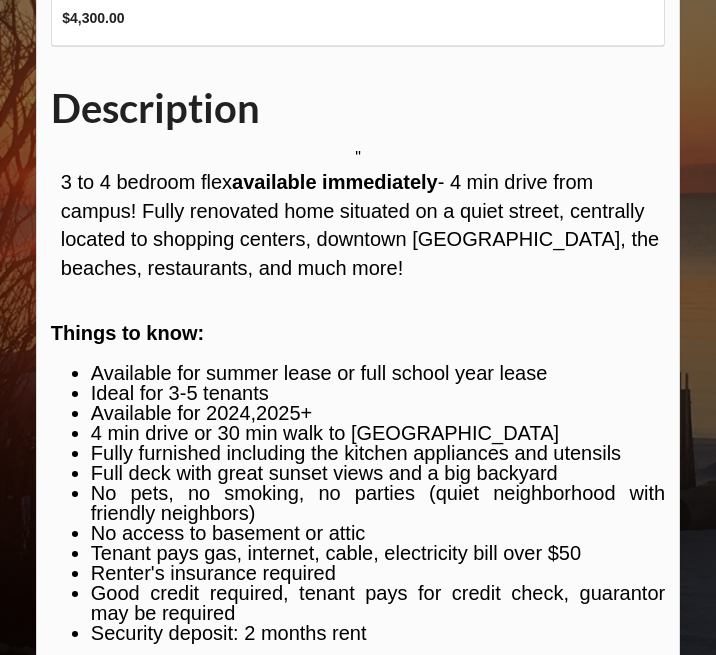 scroll, scrollTop: 739, scrollLeft: 0, axis: vertical 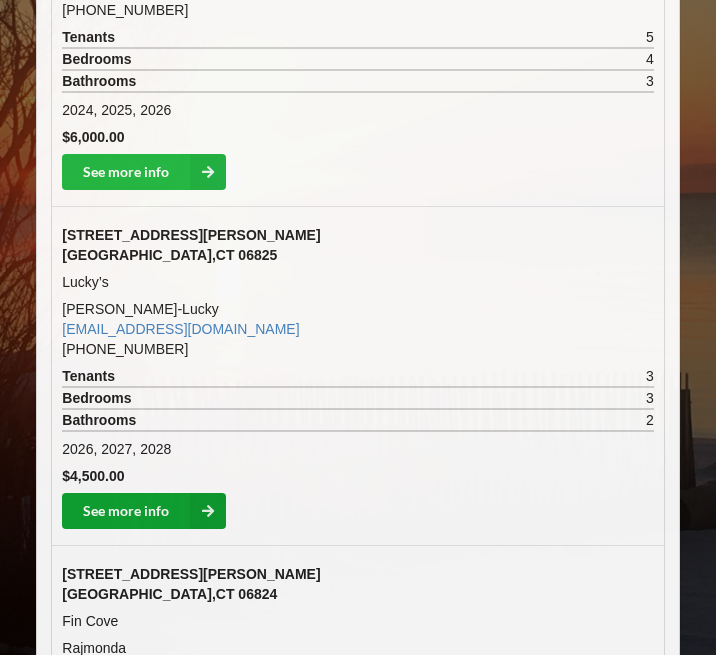 click at bounding box center (208, 511) 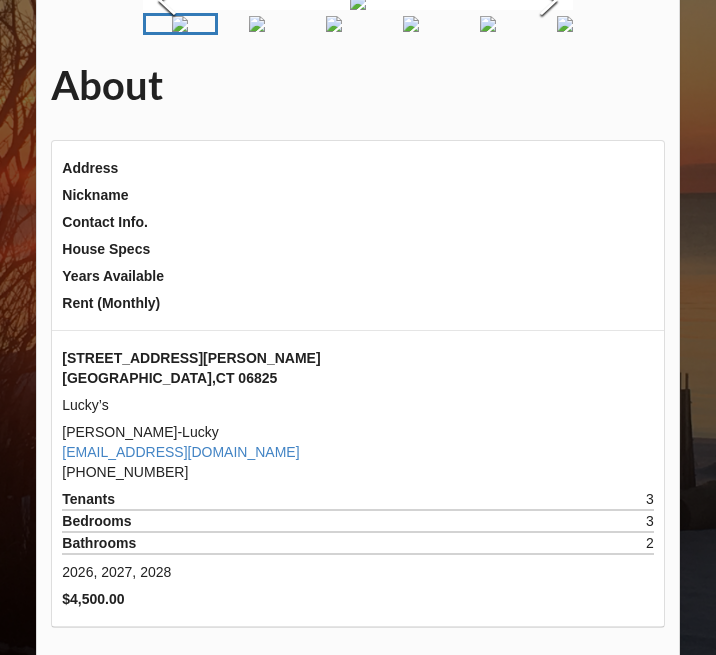 click at bounding box center [257, 24] 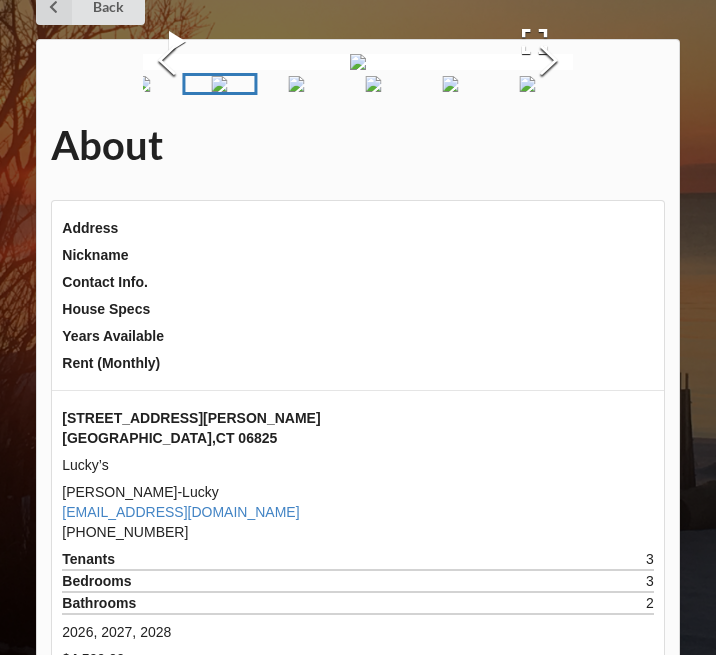 click at bounding box center (297, 84) 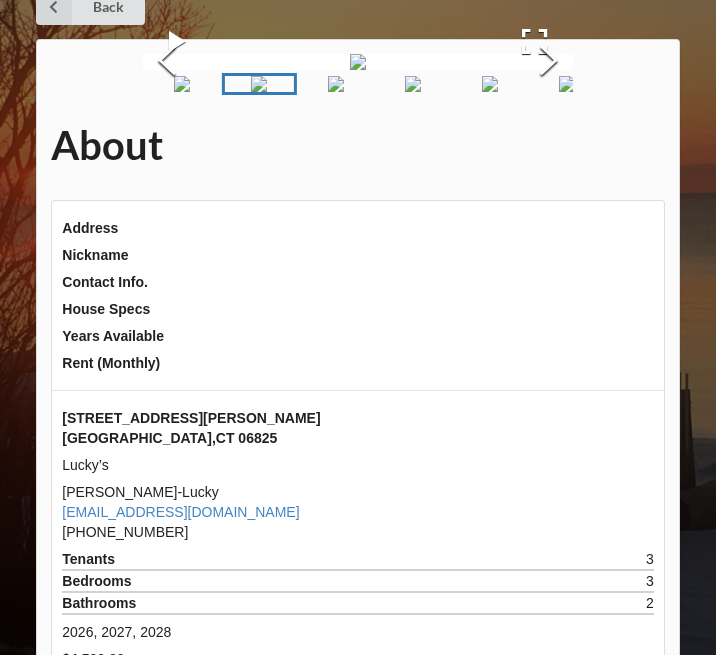scroll, scrollTop: 220, scrollLeft: 0, axis: vertical 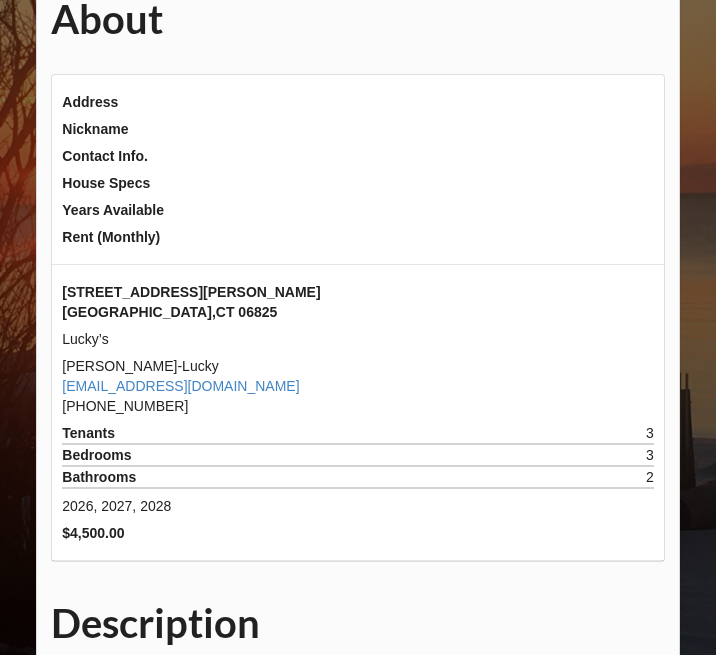 click at bounding box center [413, -42] 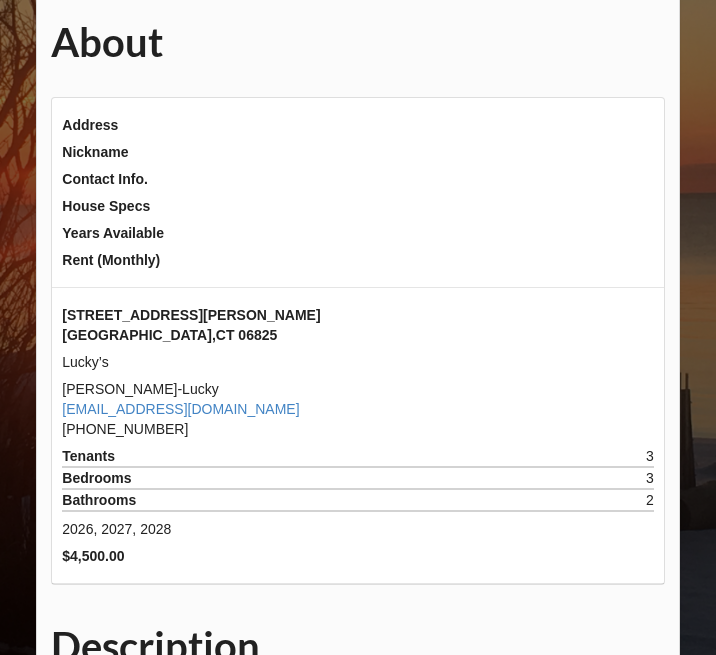 click at bounding box center [494, -19] 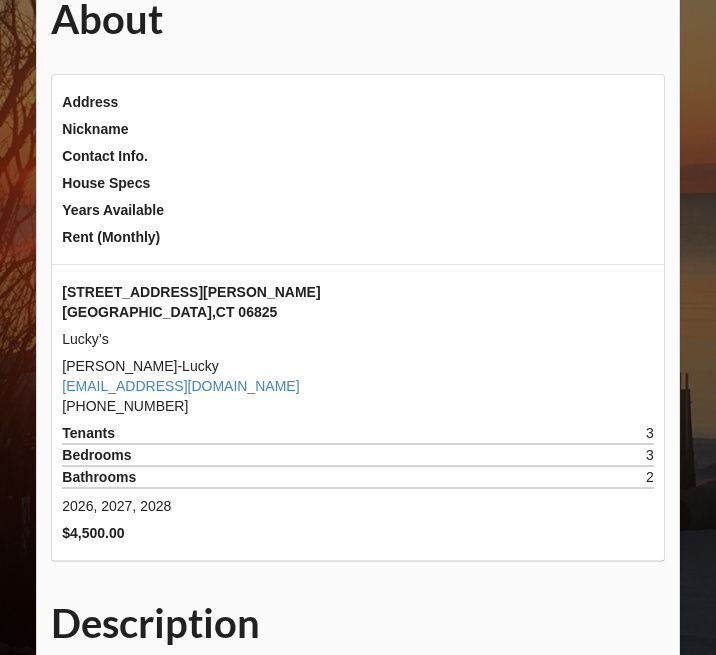 click at bounding box center [534, -42] 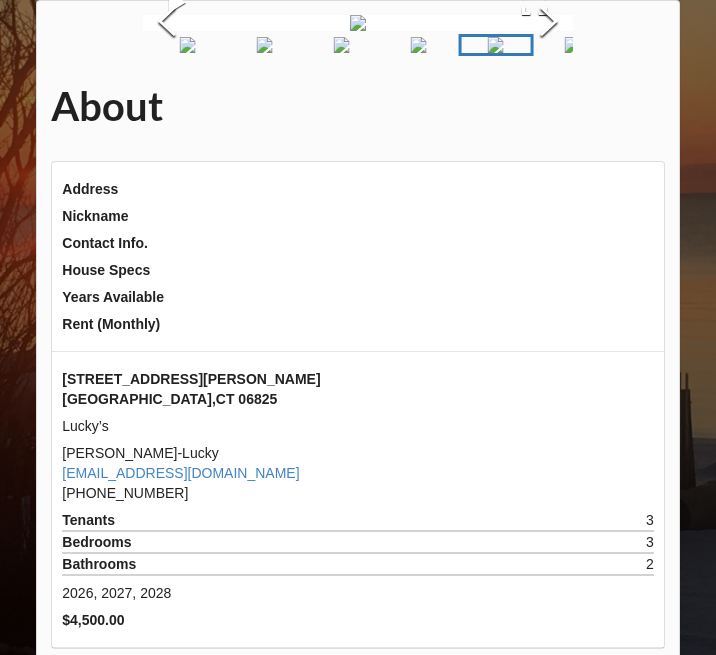 click at bounding box center (573, 45) 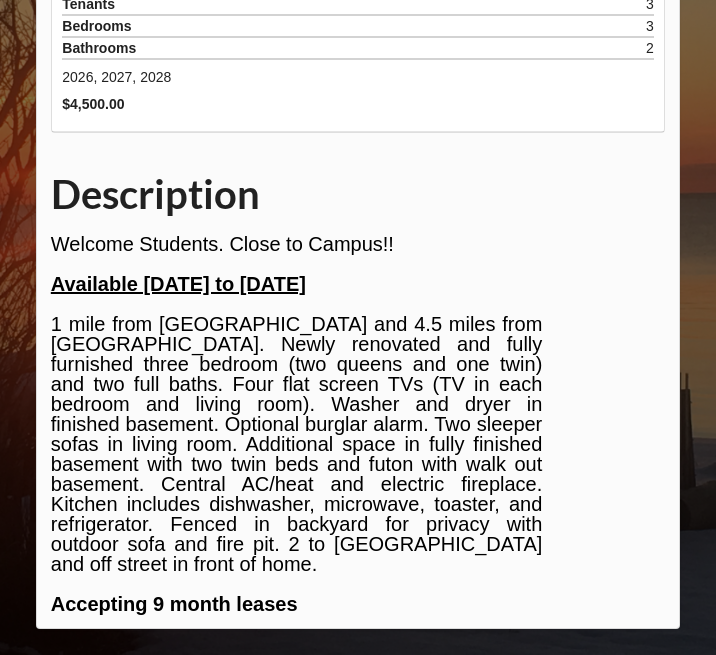 scroll, scrollTop: 932, scrollLeft: 0, axis: vertical 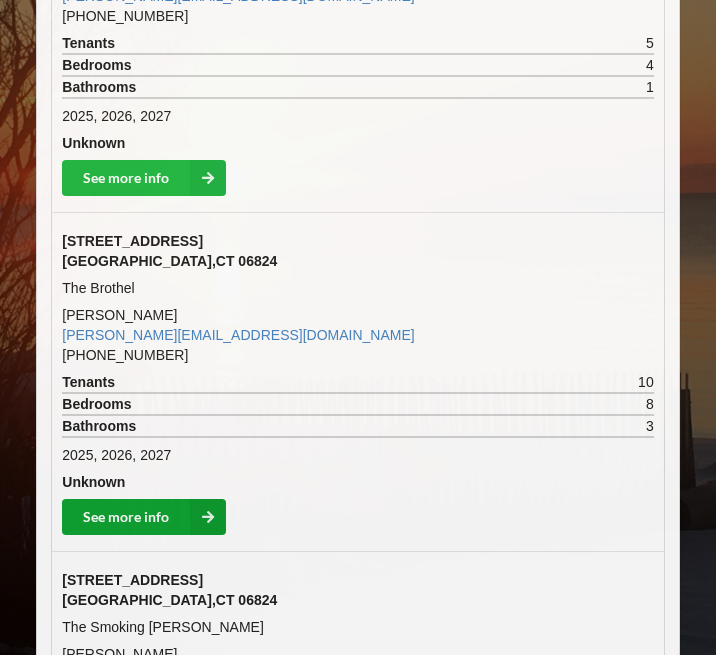 click at bounding box center [208, 517] 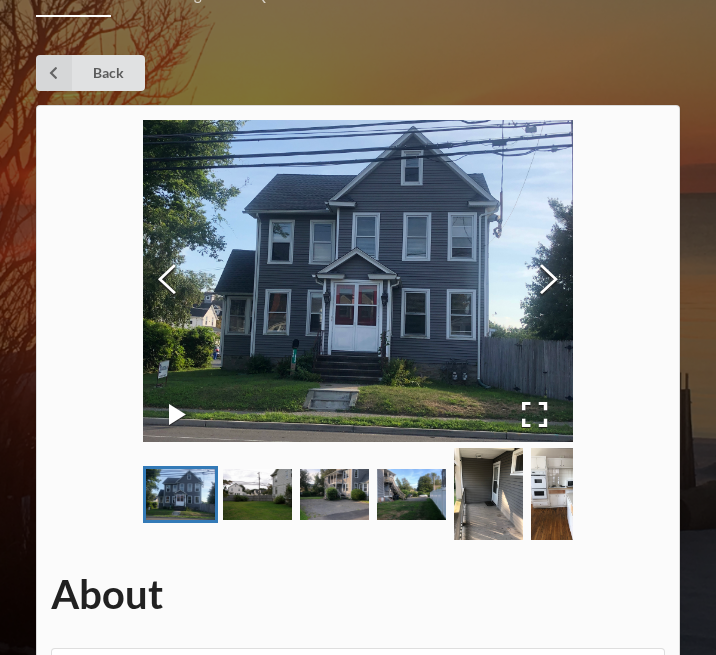 scroll, scrollTop: 0, scrollLeft: 0, axis: both 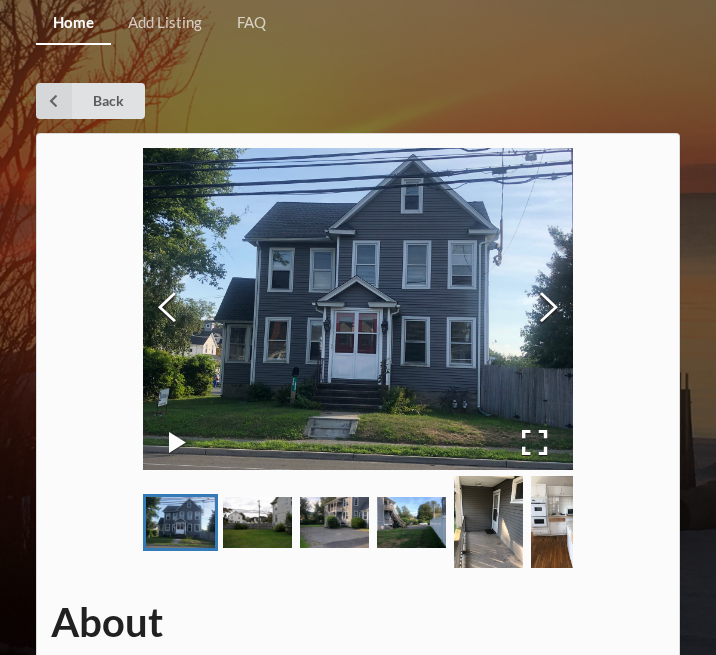 click at bounding box center (549, 309) 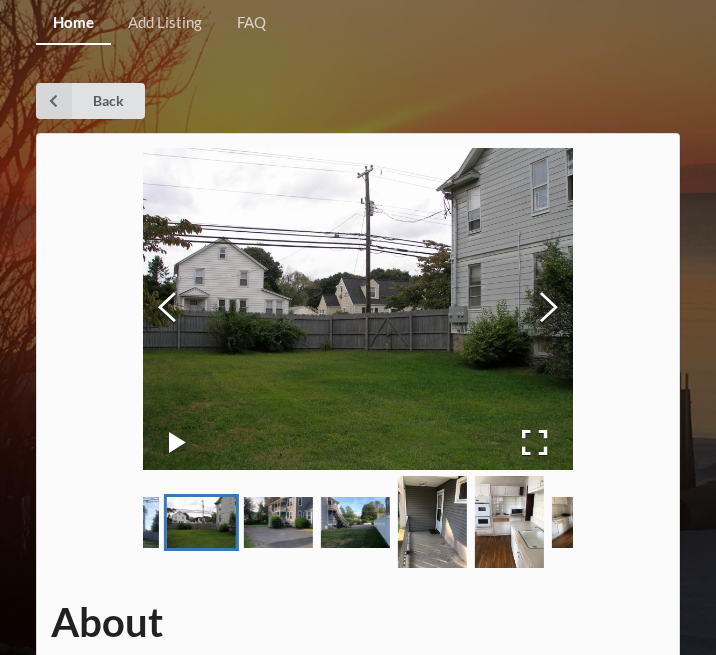 click at bounding box center (549, 309) 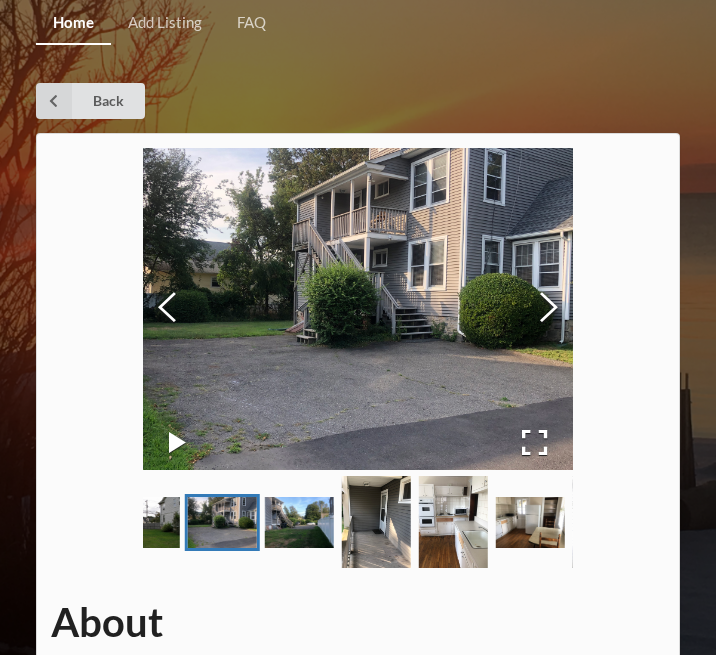 click at bounding box center (549, 309) 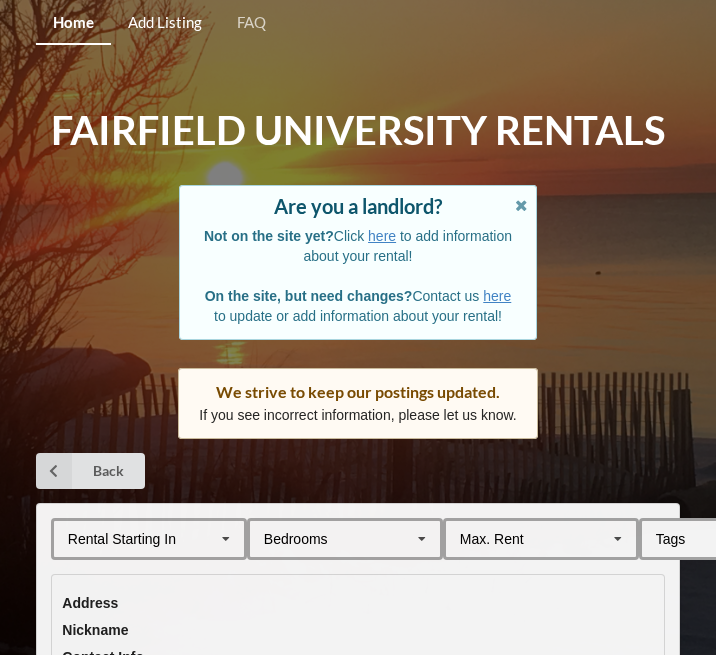 scroll, scrollTop: 2254, scrollLeft: 0, axis: vertical 